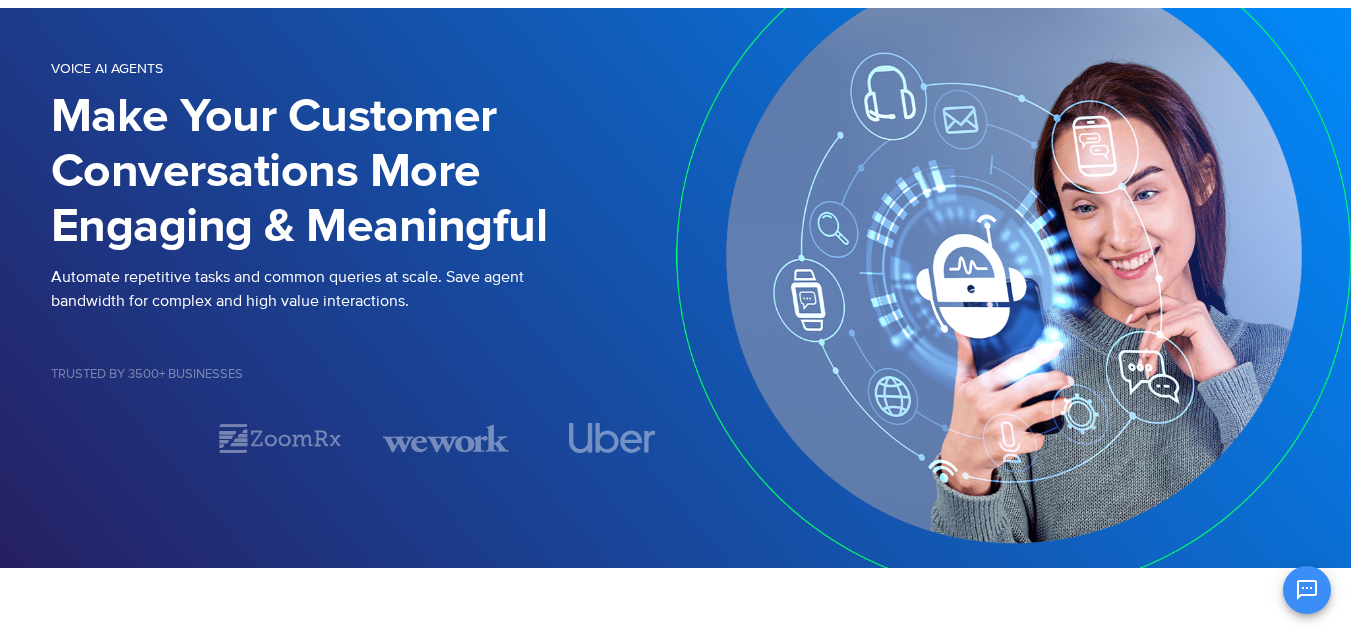 scroll, scrollTop: 0, scrollLeft: 0, axis: both 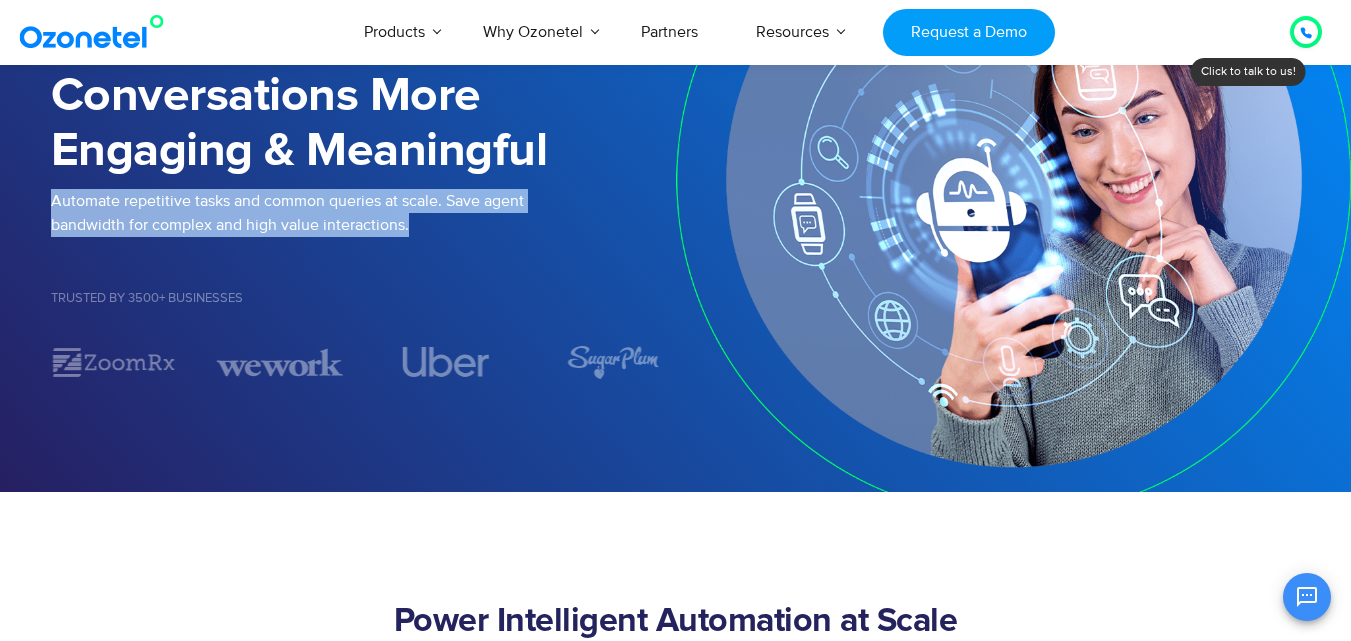 drag, startPoint x: 48, startPoint y: 193, endPoint x: 426, endPoint y: 229, distance: 379.71042 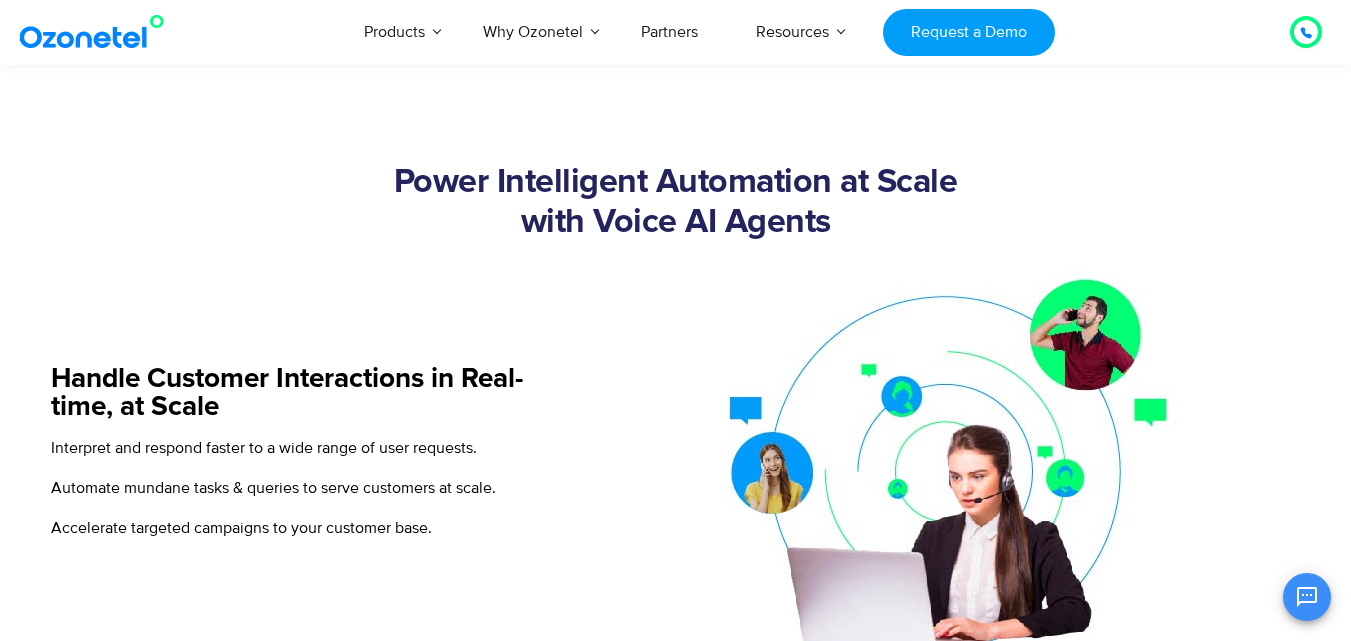 scroll, scrollTop: 680, scrollLeft: 0, axis: vertical 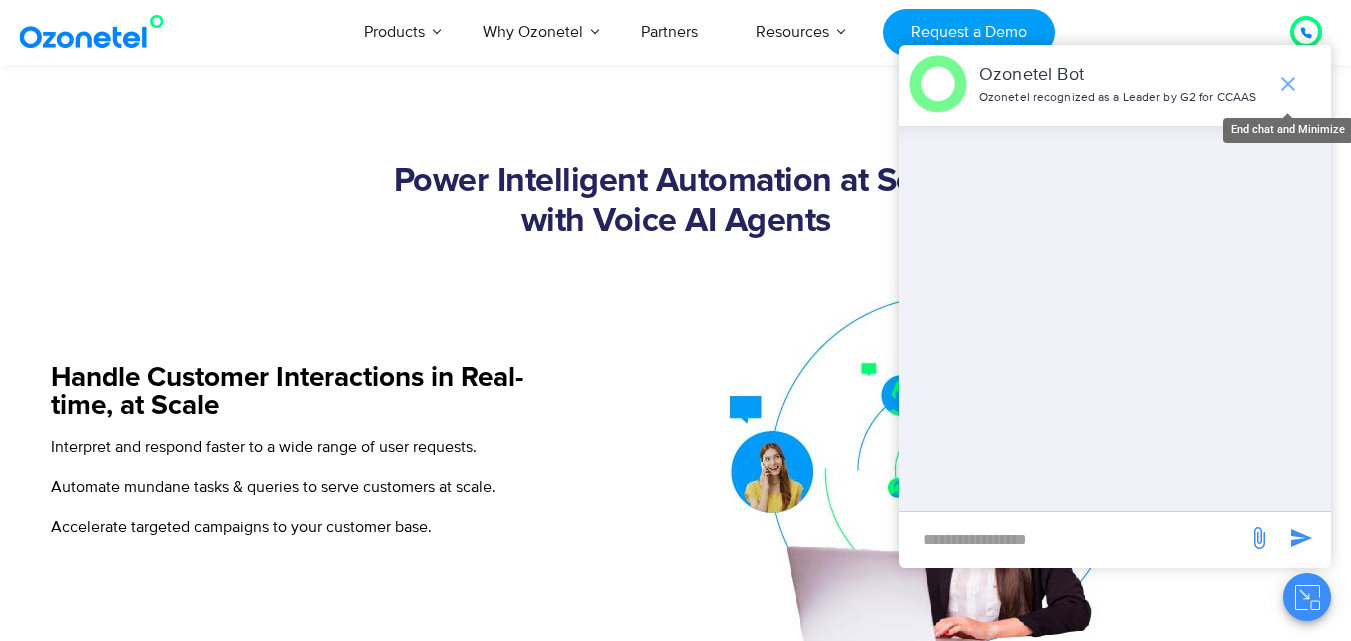 click 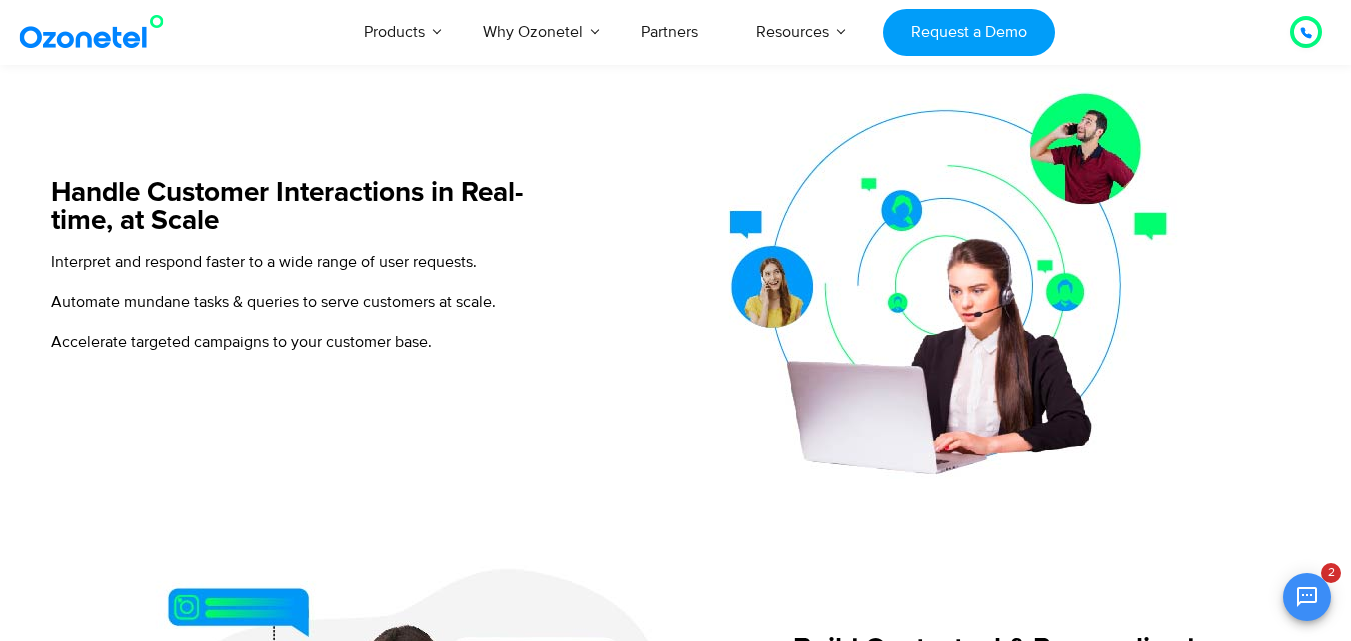 scroll, scrollTop: 880, scrollLeft: 0, axis: vertical 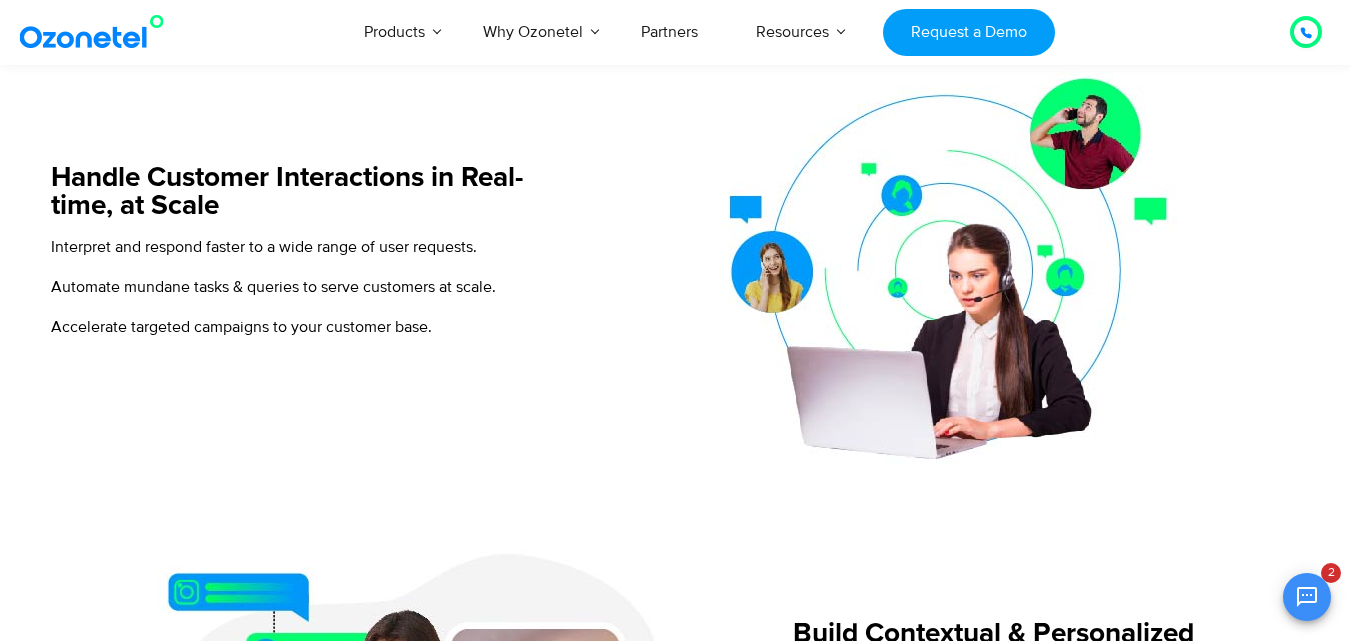 click on "Accelerate targeted campaigns to your customer base." at bounding box center (241, 327) 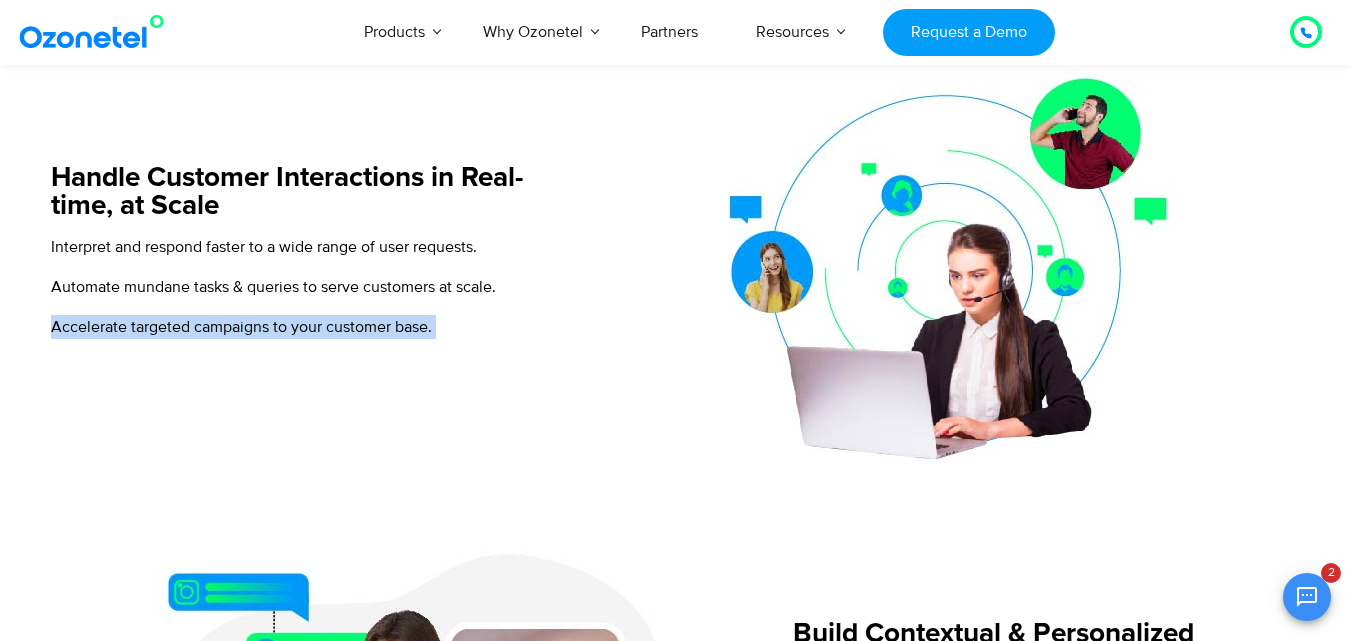 drag, startPoint x: 48, startPoint y: 326, endPoint x: 514, endPoint y: 349, distance: 466.56726 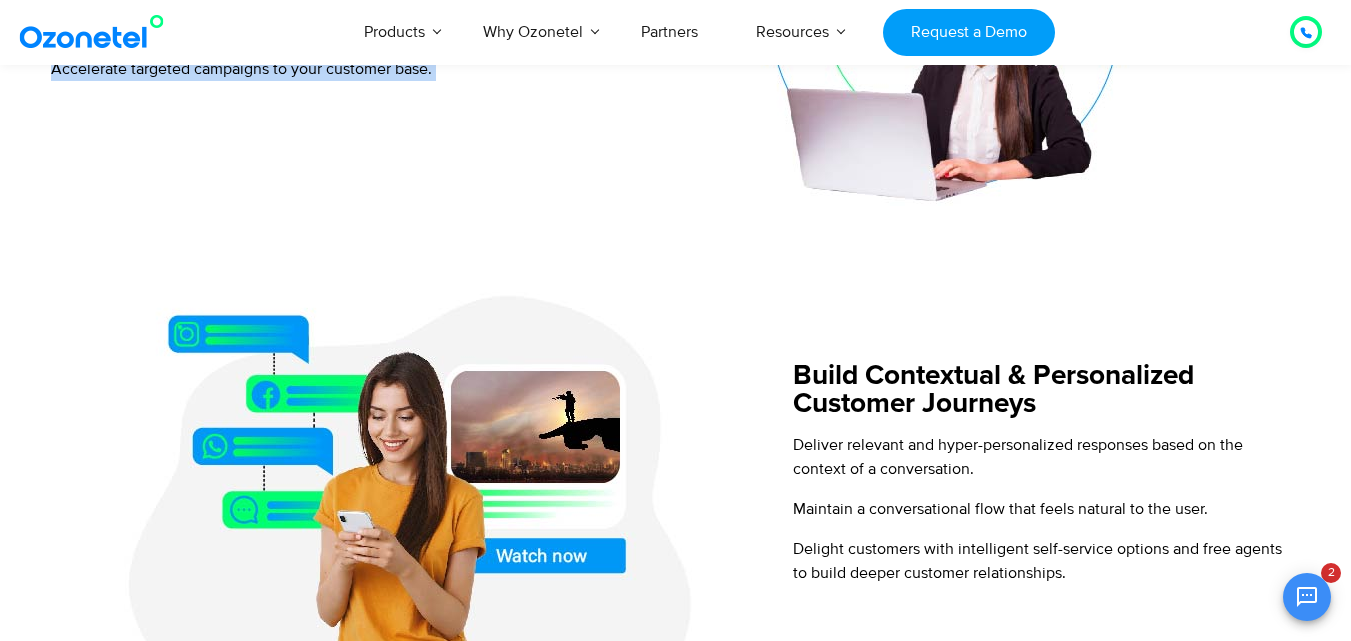 scroll, scrollTop: 1240, scrollLeft: 0, axis: vertical 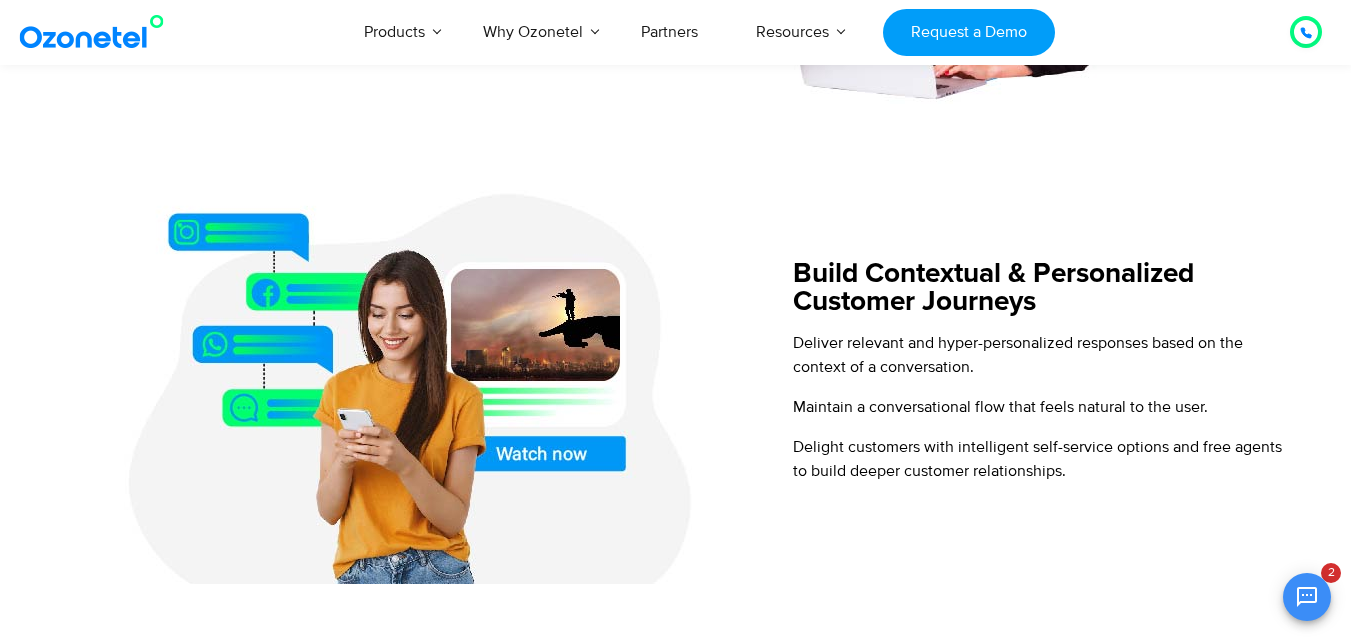 click on "Deliver relevant and hyper-personalized responses based on the context of a conversation. Maintain a conversational flow that feels natural to the user.     Delight customers with intelligent self-service options and free agents to build deeper customer relationships." at bounding box center [1045, 407] 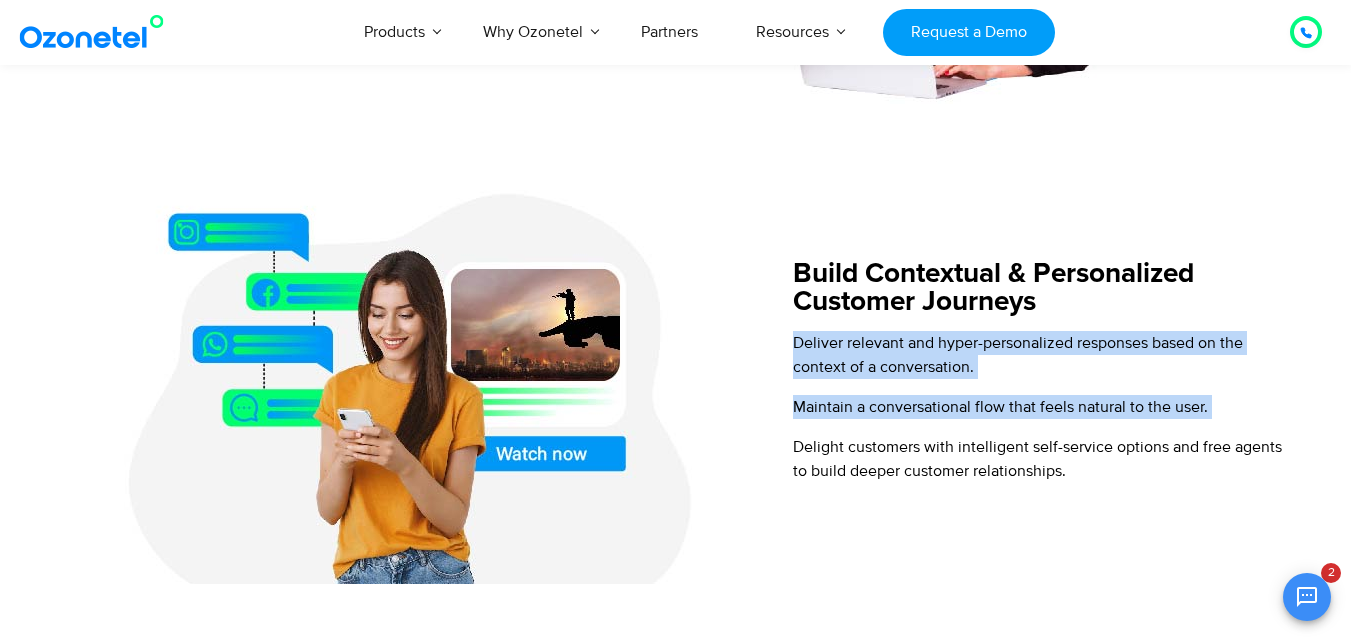 drag, startPoint x: 795, startPoint y: 341, endPoint x: 1211, endPoint y: 397, distance: 419.75232 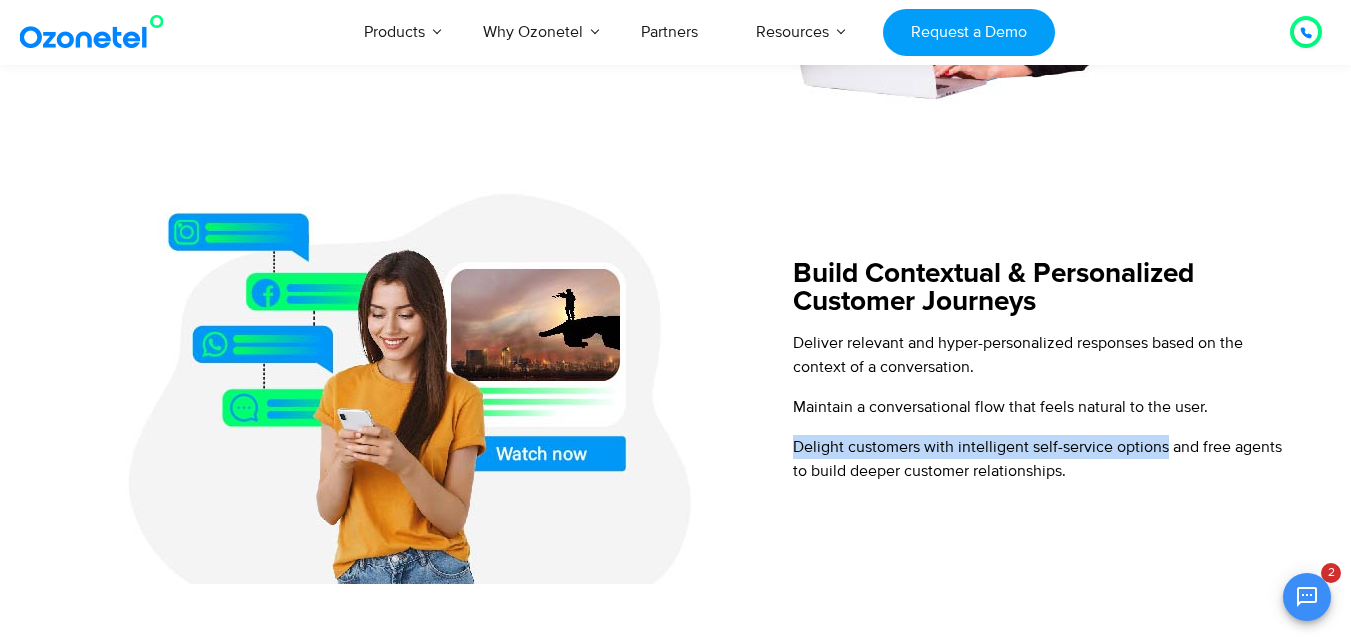 drag, startPoint x: 792, startPoint y: 443, endPoint x: 1165, endPoint y: 441, distance: 373.00537 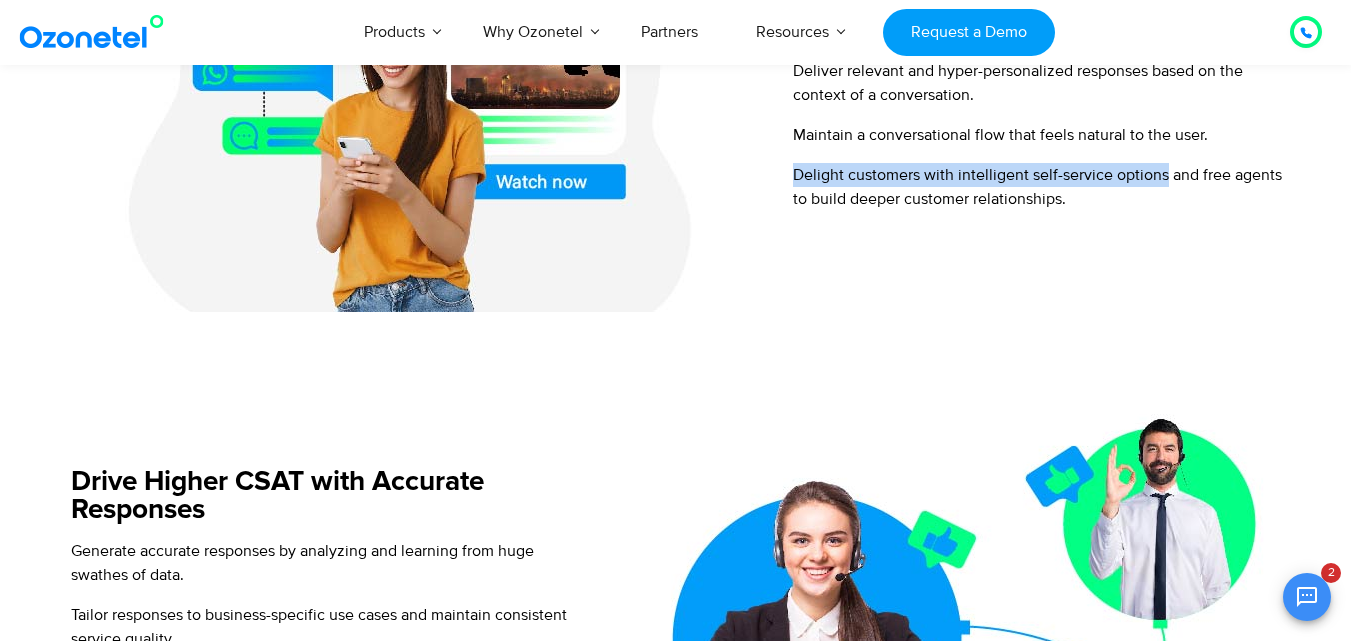 scroll, scrollTop: 1680, scrollLeft: 0, axis: vertical 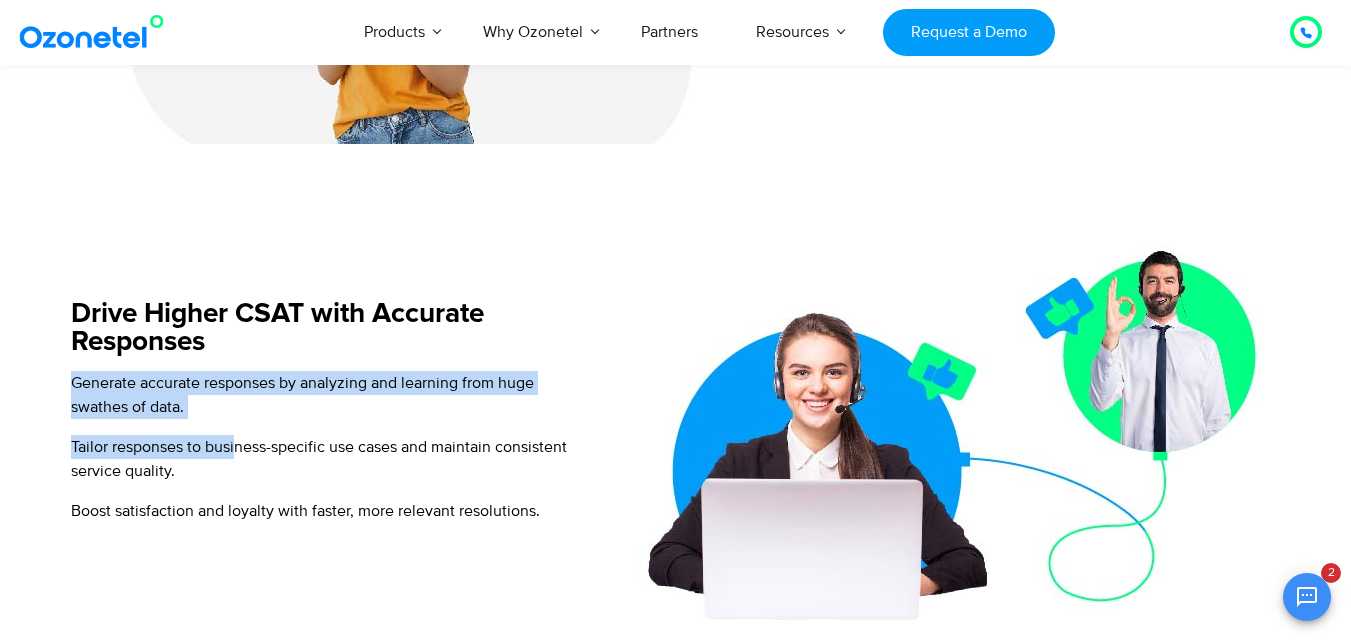 drag, startPoint x: 52, startPoint y: 380, endPoint x: 239, endPoint y: 455, distance: 201.47952 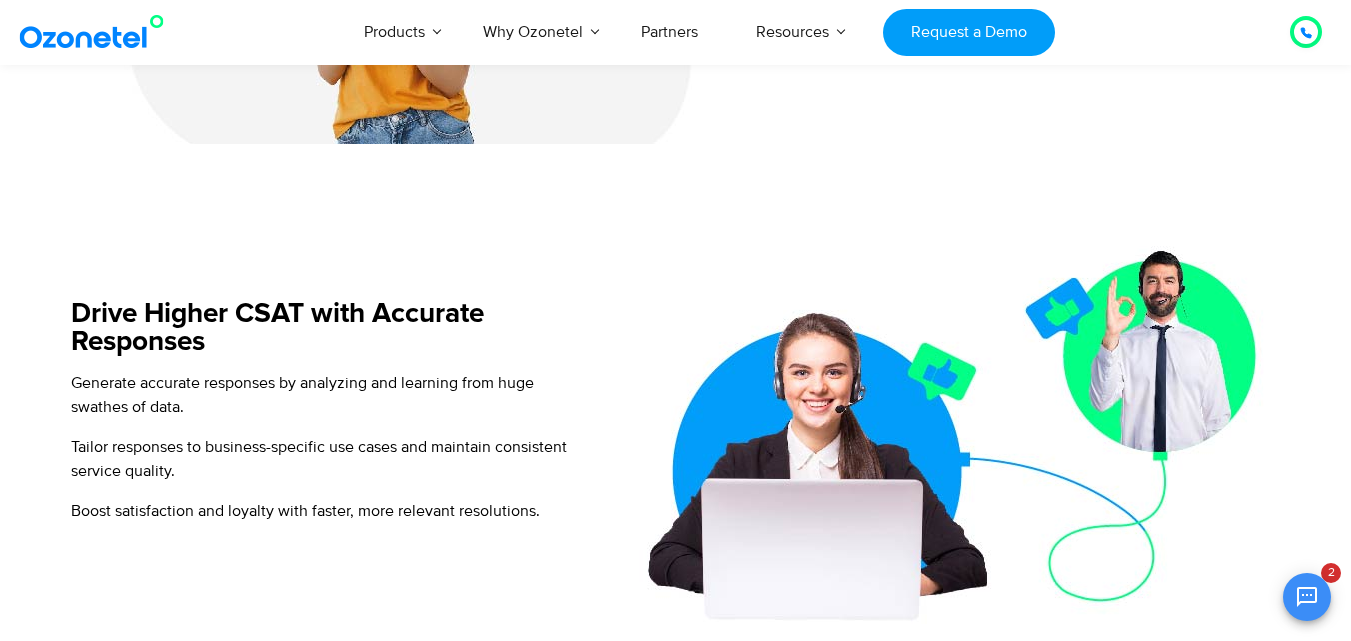 click on "Tailor responses to business-specific use cases and maintain consistent service quality." at bounding box center (328, 459) 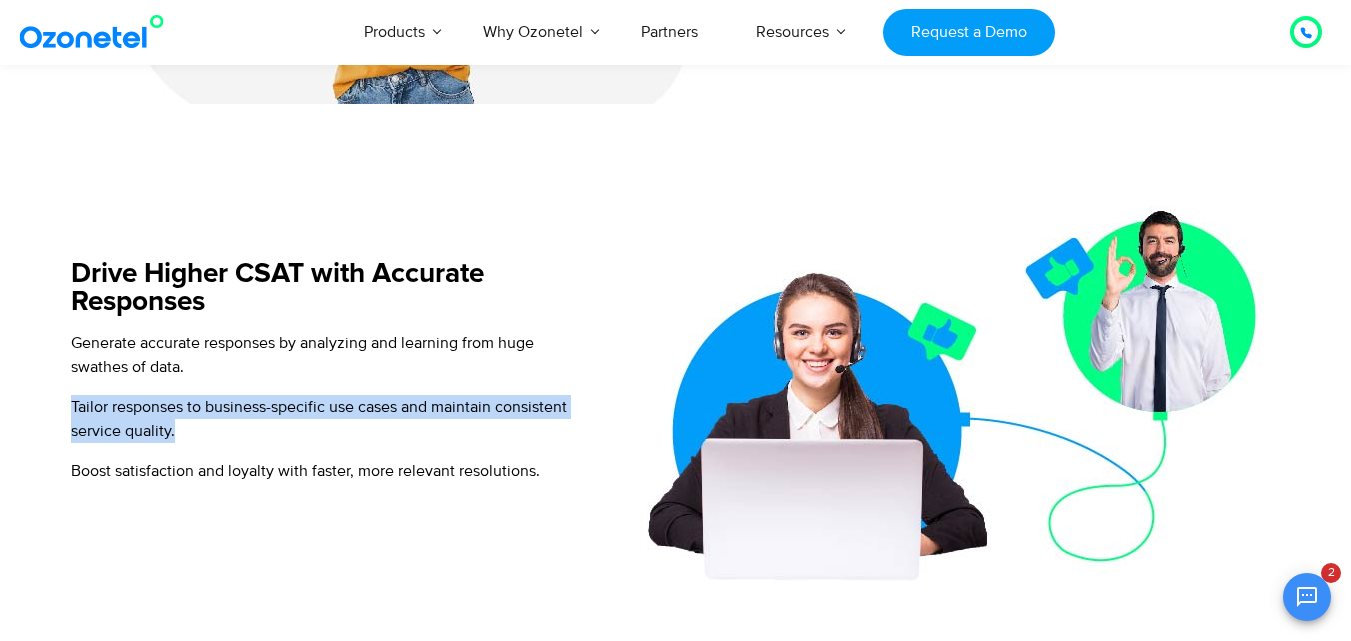 drag, startPoint x: 179, startPoint y: 438, endPoint x: 71, endPoint y: 390, distance: 118.186295 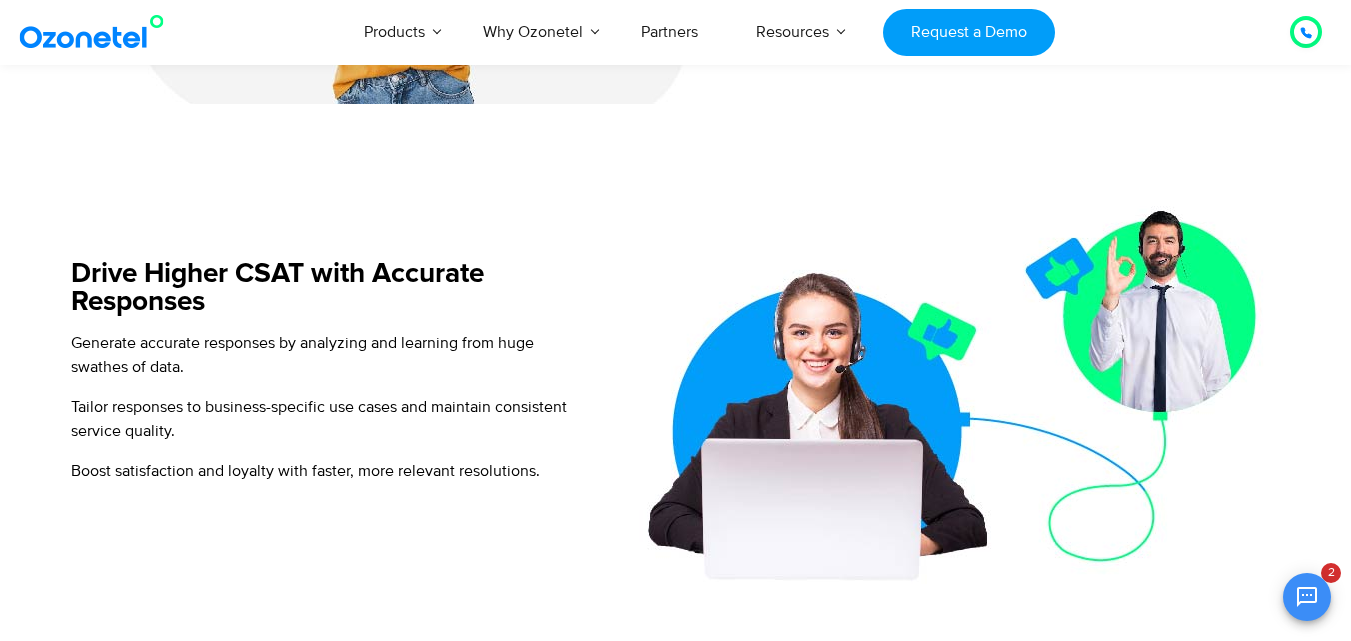 click on "Drive Higher CSAT with Accurate Responses
Generate accurate responses by analyzing and learning from huge swathes of data.   Tailor responses to business-specific use cases and maintain consistent service quality. Boost satisfaction and loyalty with faster, more relevant resolutions." at bounding box center [318, 379] 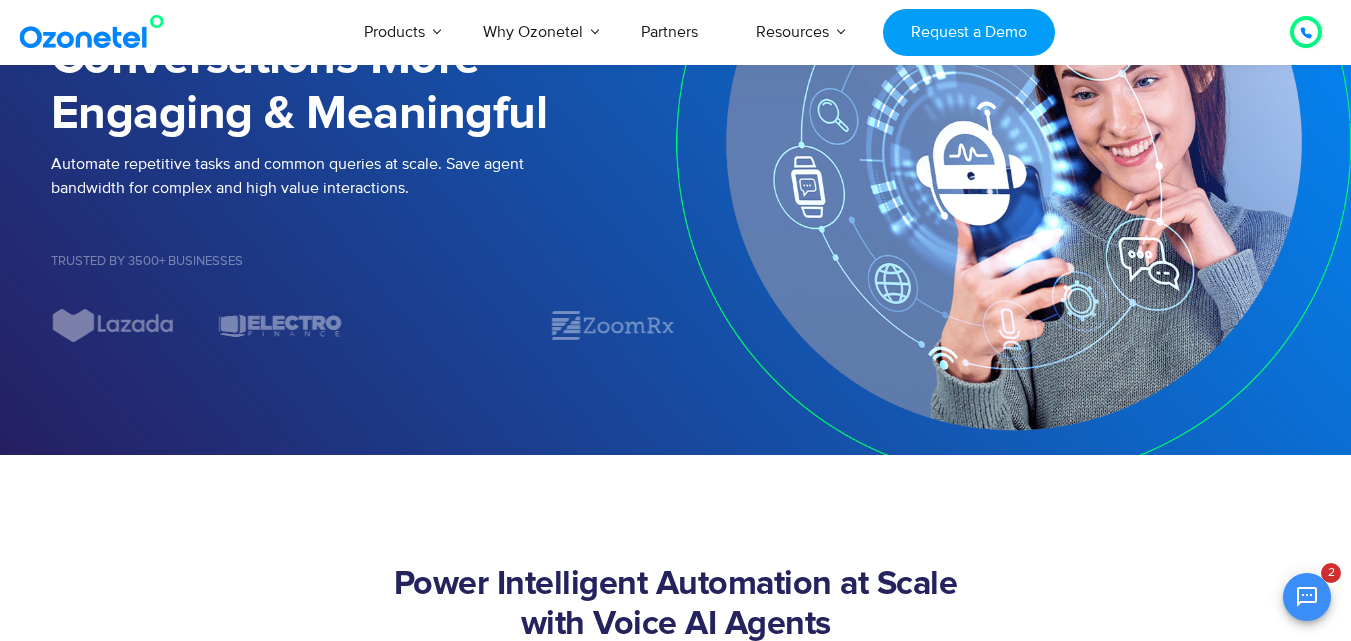 scroll, scrollTop: 280, scrollLeft: 0, axis: vertical 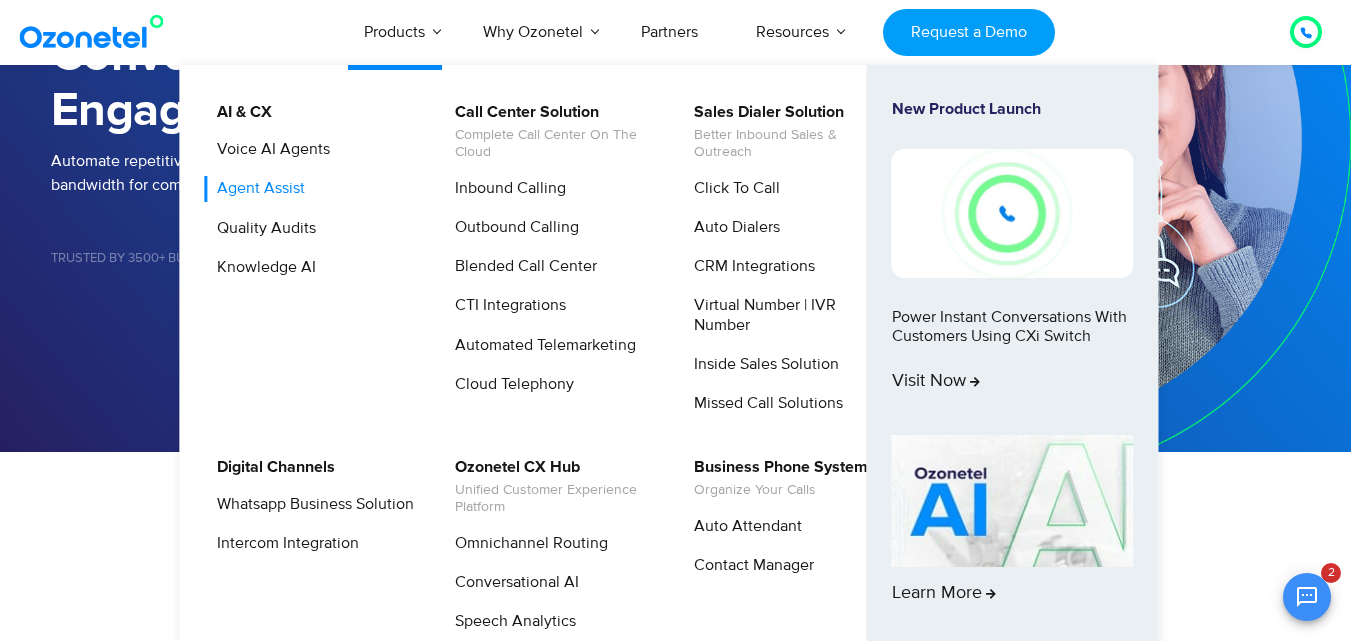 click on "Agent Assist" at bounding box center [256, 188] 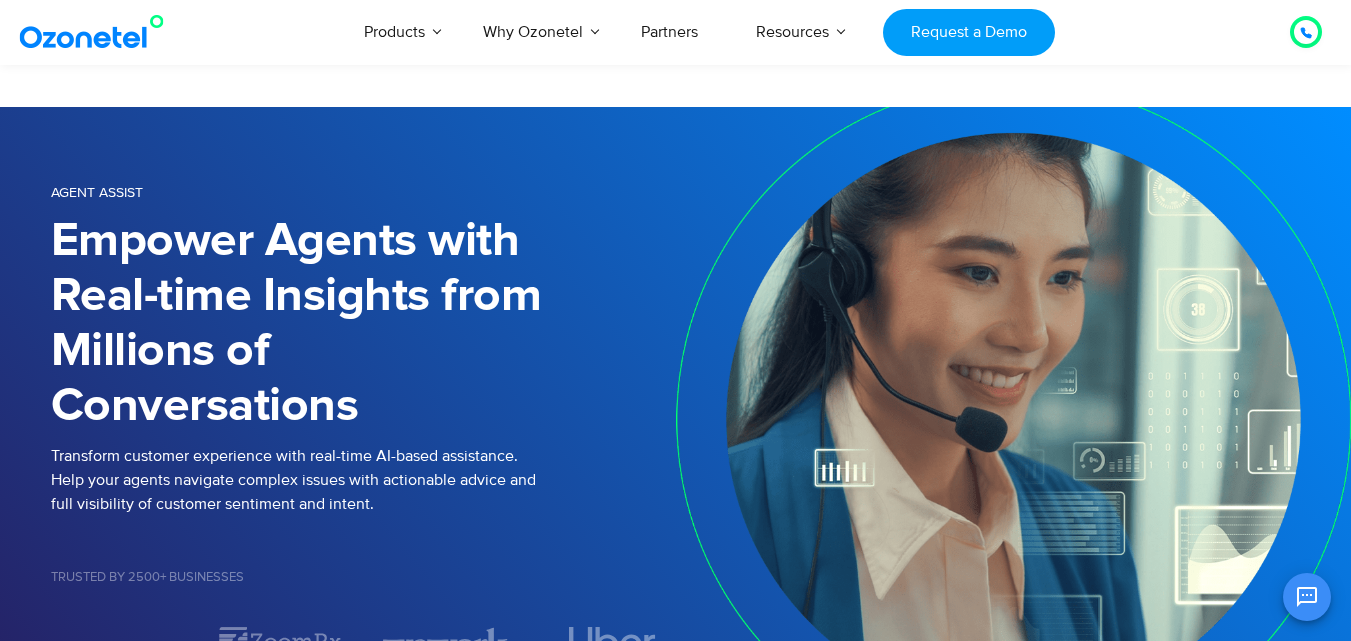 scroll, scrollTop: 457, scrollLeft: 0, axis: vertical 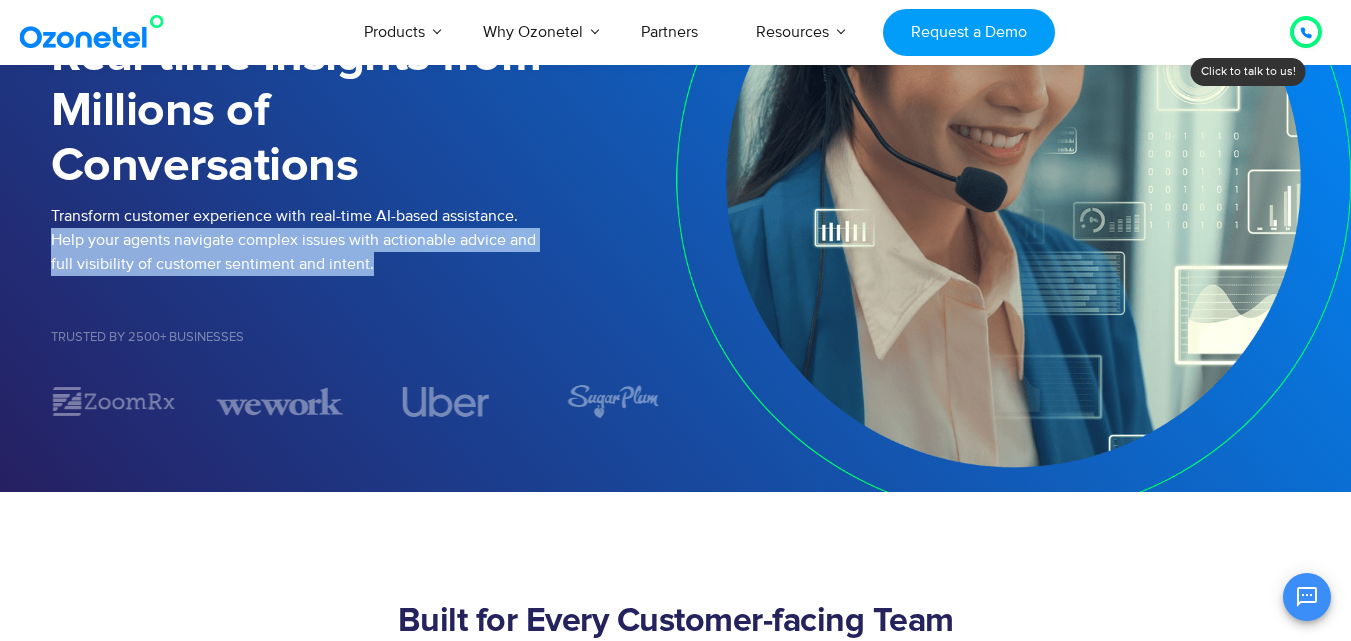 drag, startPoint x: 52, startPoint y: 234, endPoint x: 389, endPoint y: 255, distance: 337.65366 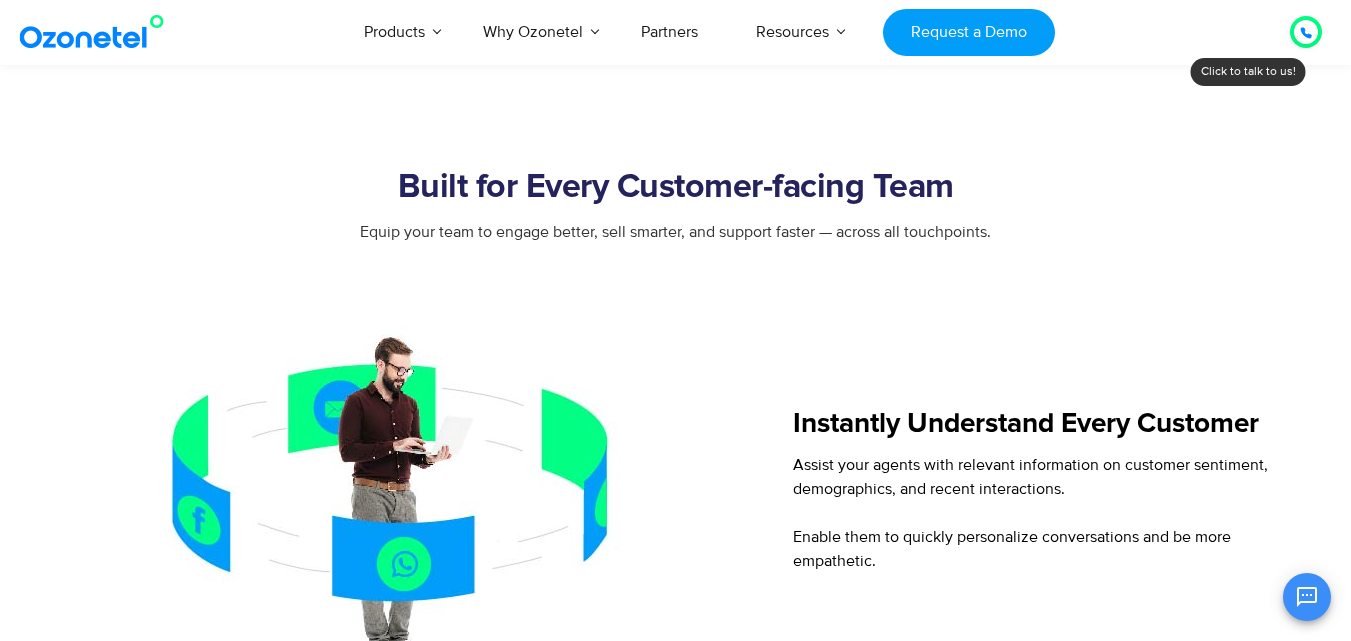 scroll, scrollTop: 680, scrollLeft: 0, axis: vertical 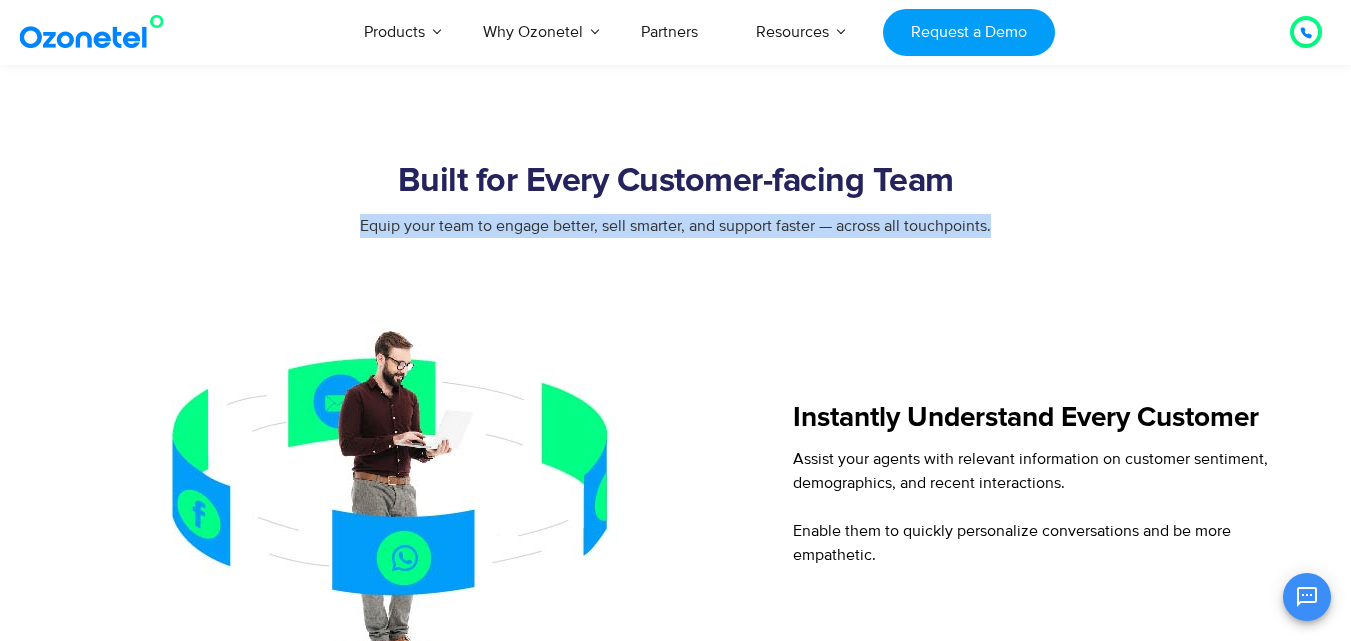 drag, startPoint x: 359, startPoint y: 224, endPoint x: 1003, endPoint y: 237, distance: 644.1312 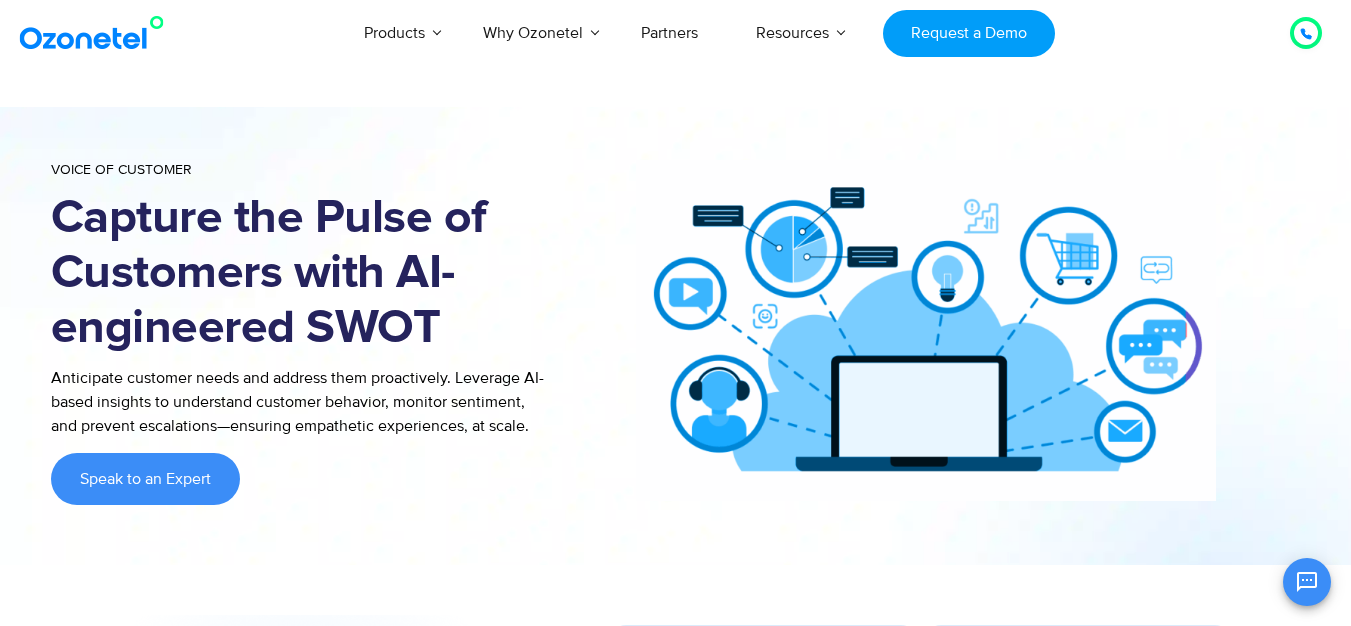 scroll, scrollTop: 0, scrollLeft: 0, axis: both 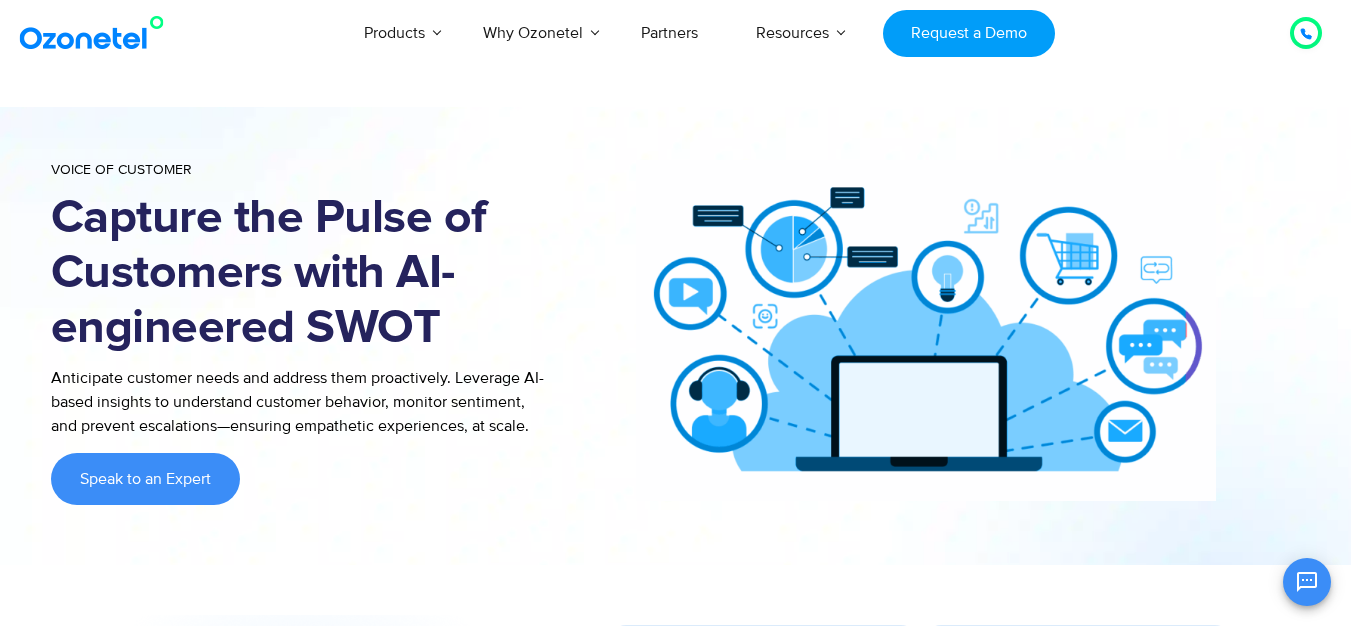 click on "Anticipate customer needs and address them proactively. Leverage AI-based insights to understand customer behavior, monitor sentiment, and prevent escalations—ensuring empathetic experiences, at scale." at bounding box center (301, 402) 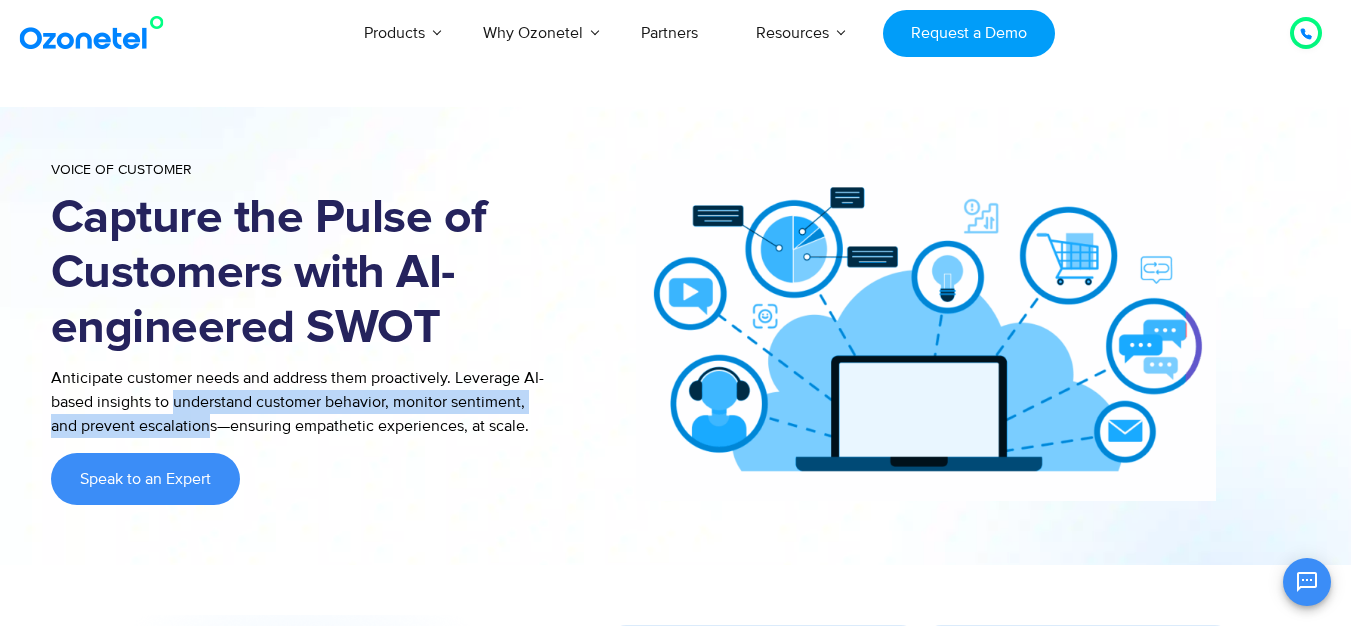 drag, startPoint x: 174, startPoint y: 402, endPoint x: 207, endPoint y: 422, distance: 38.587563 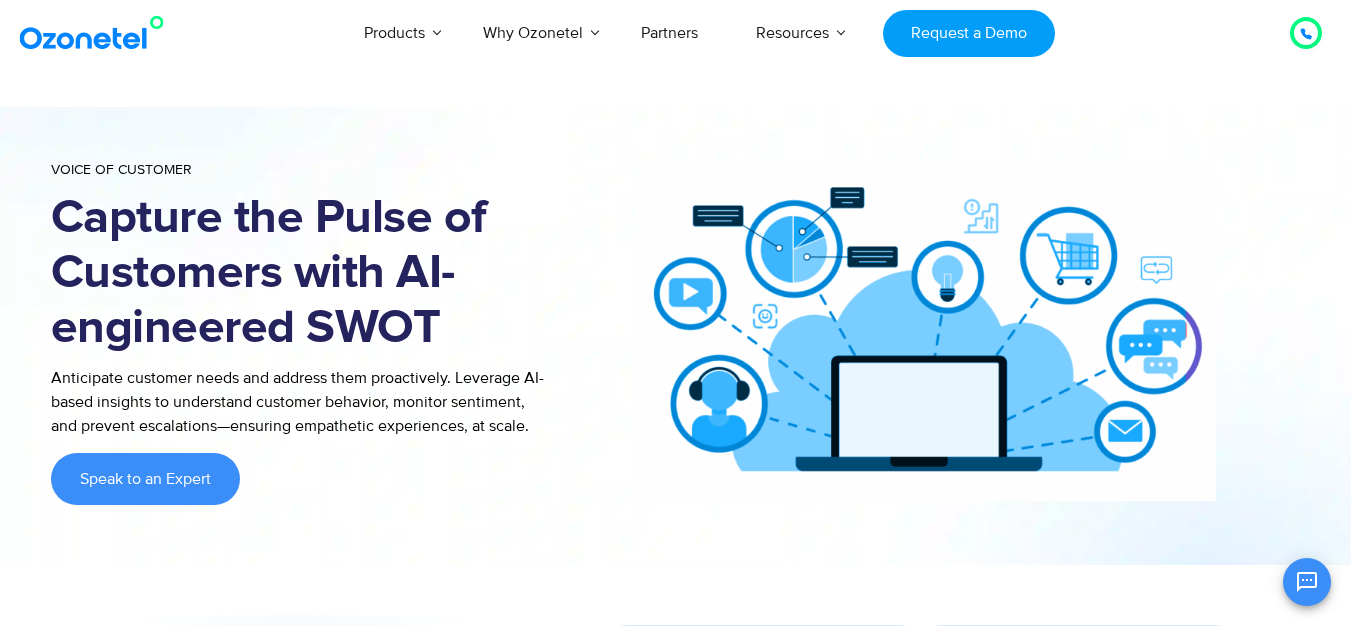 click on "Anticipate customer needs and address them proactively. Leverage AI-based insights to understand customer behavior, monitor sentiment, and prevent escalations—ensuring empathetic experiences, at scale." at bounding box center [301, 402] 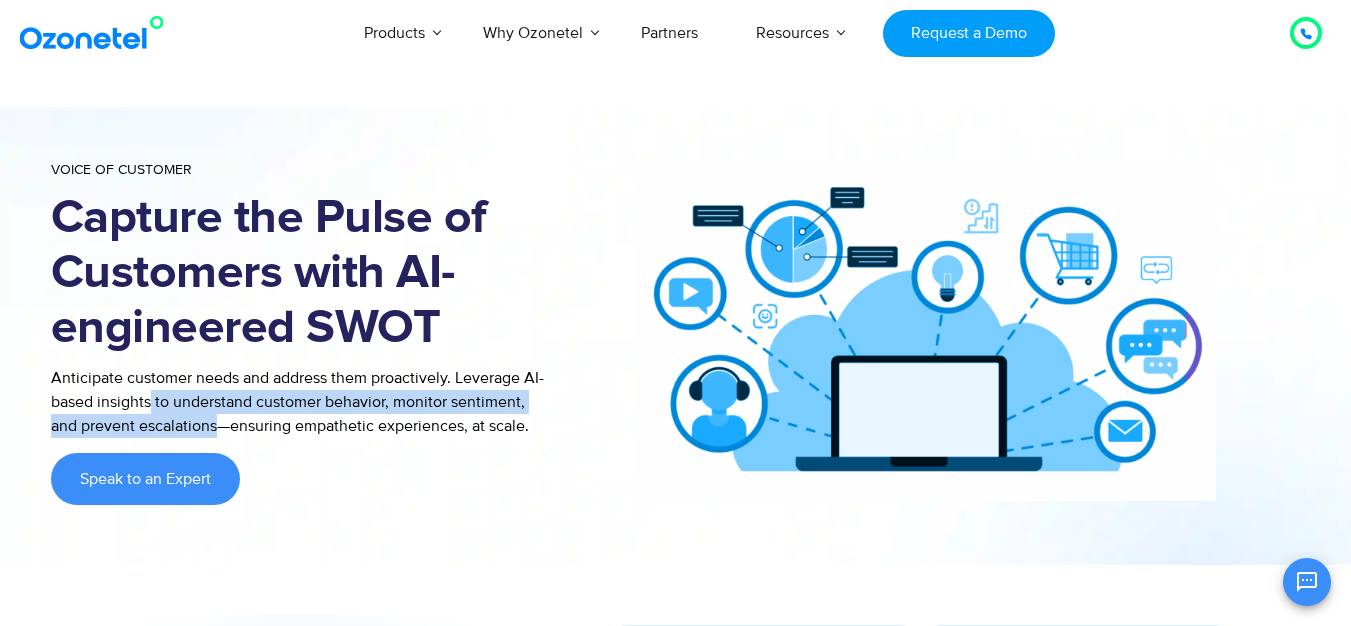 drag, startPoint x: 150, startPoint y: 405, endPoint x: 215, endPoint y: 432, distance: 70.38466 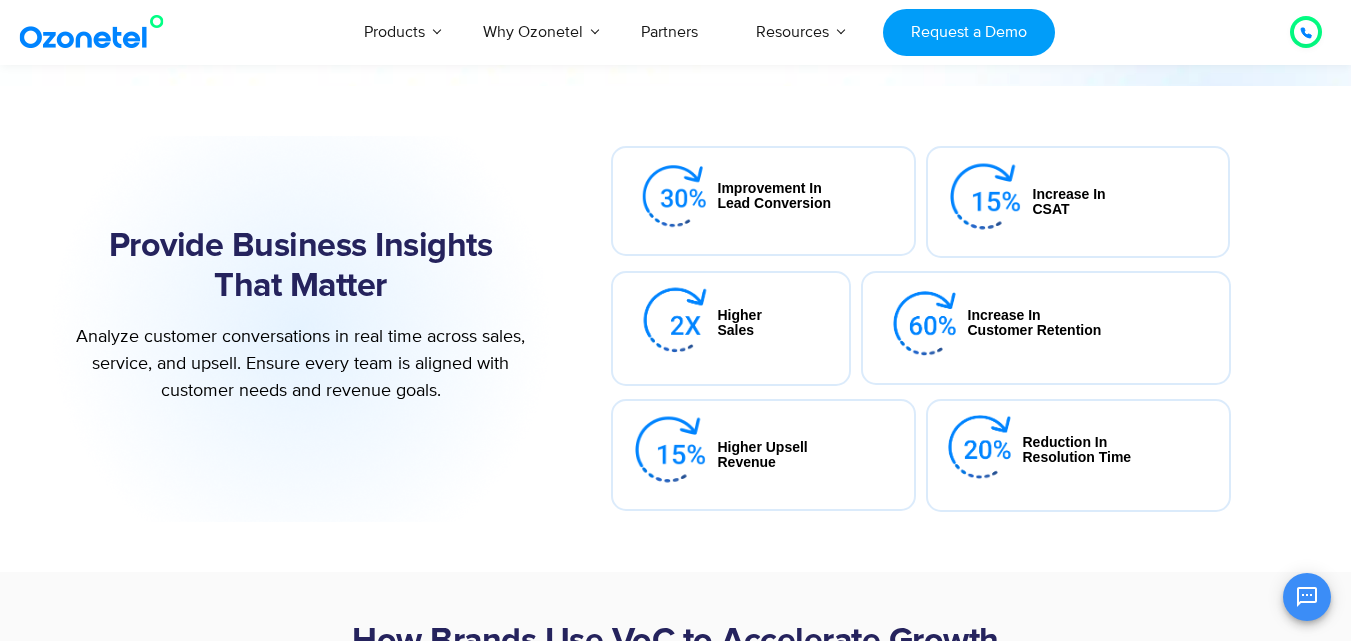 scroll, scrollTop: 520, scrollLeft: 0, axis: vertical 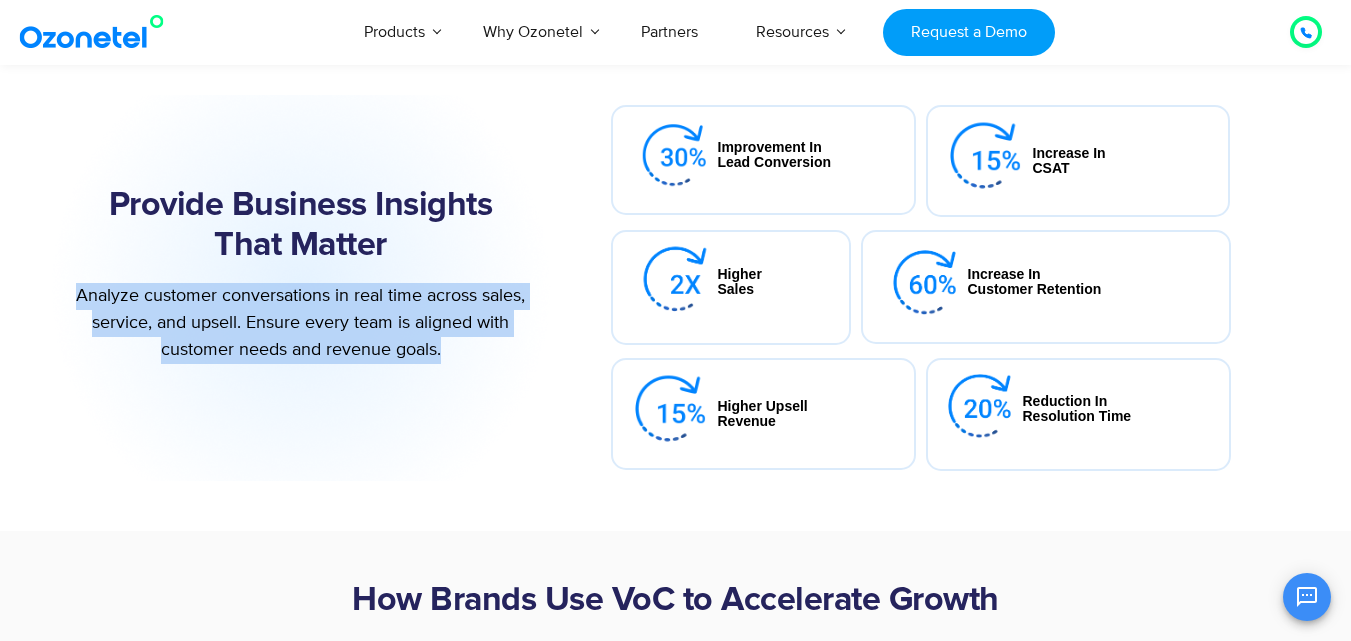 drag, startPoint x: 62, startPoint y: 293, endPoint x: 487, endPoint y: 353, distance: 429.2144 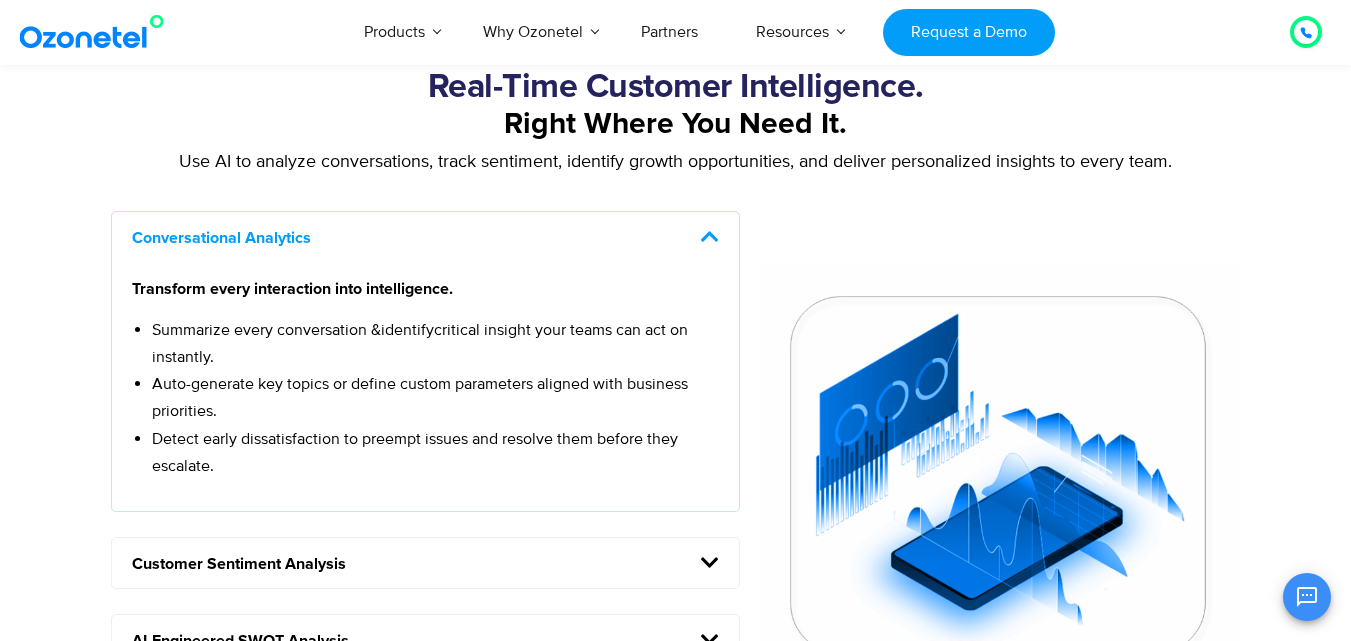 scroll, scrollTop: 1640, scrollLeft: 0, axis: vertical 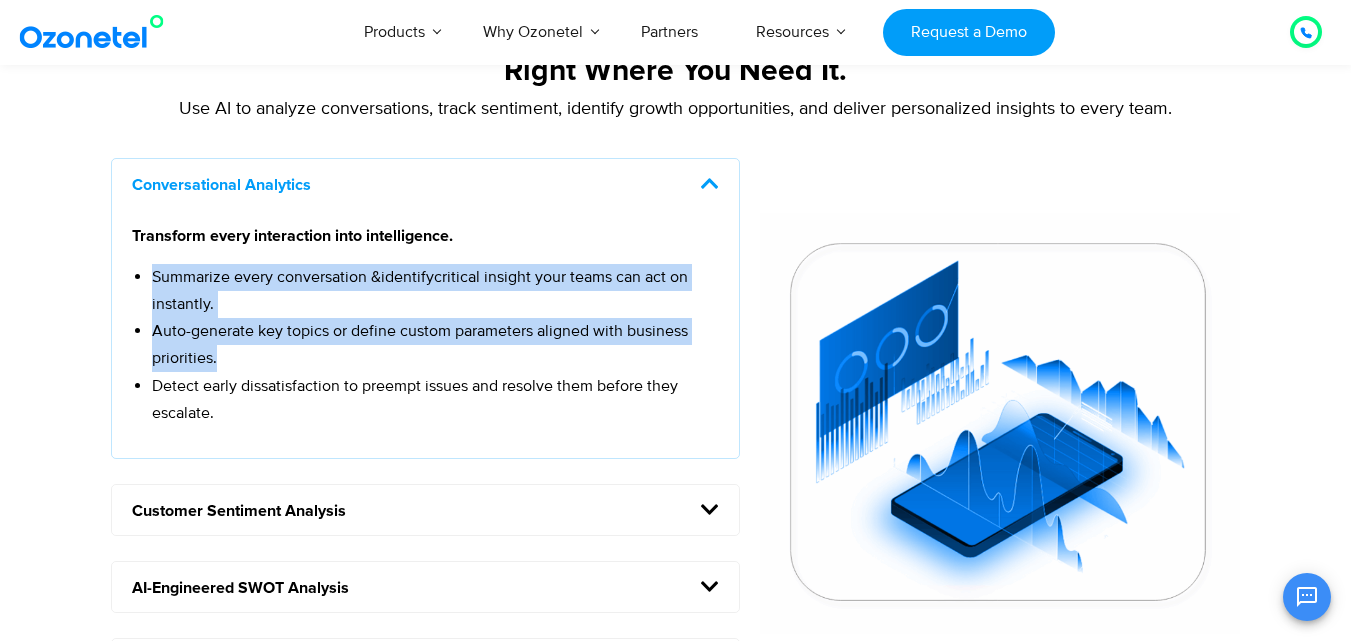drag, startPoint x: 153, startPoint y: 273, endPoint x: 276, endPoint y: 355, distance: 147.8276 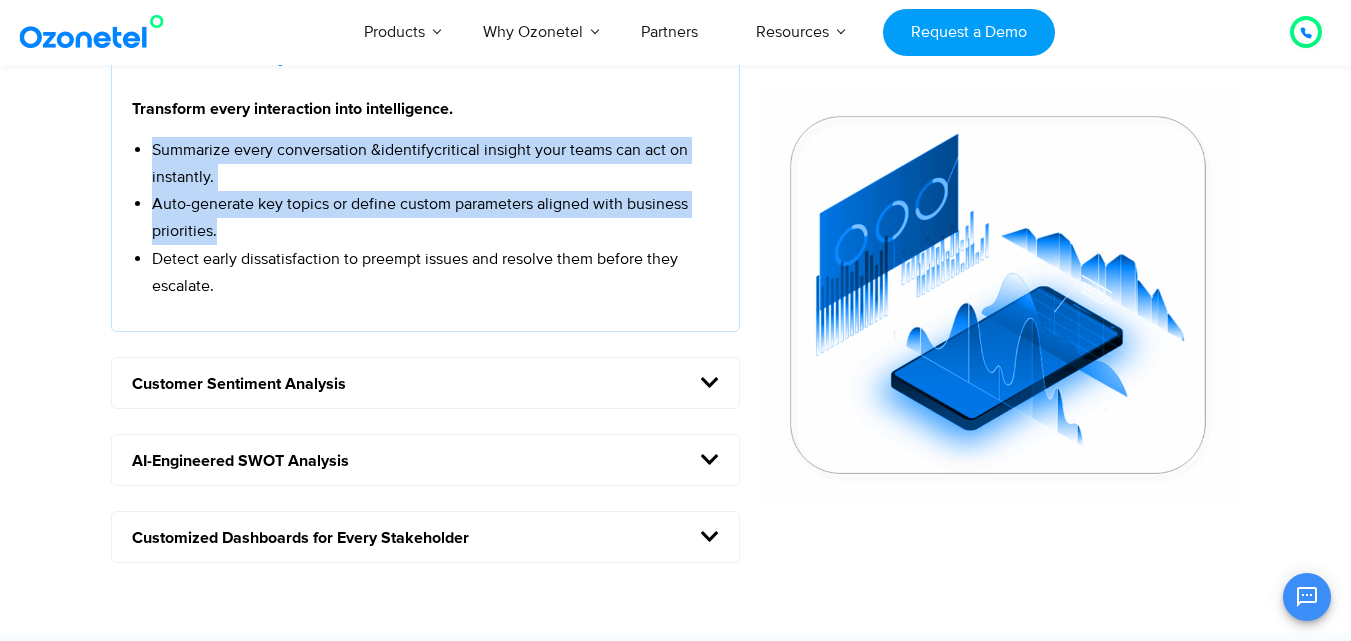 scroll, scrollTop: 1840, scrollLeft: 0, axis: vertical 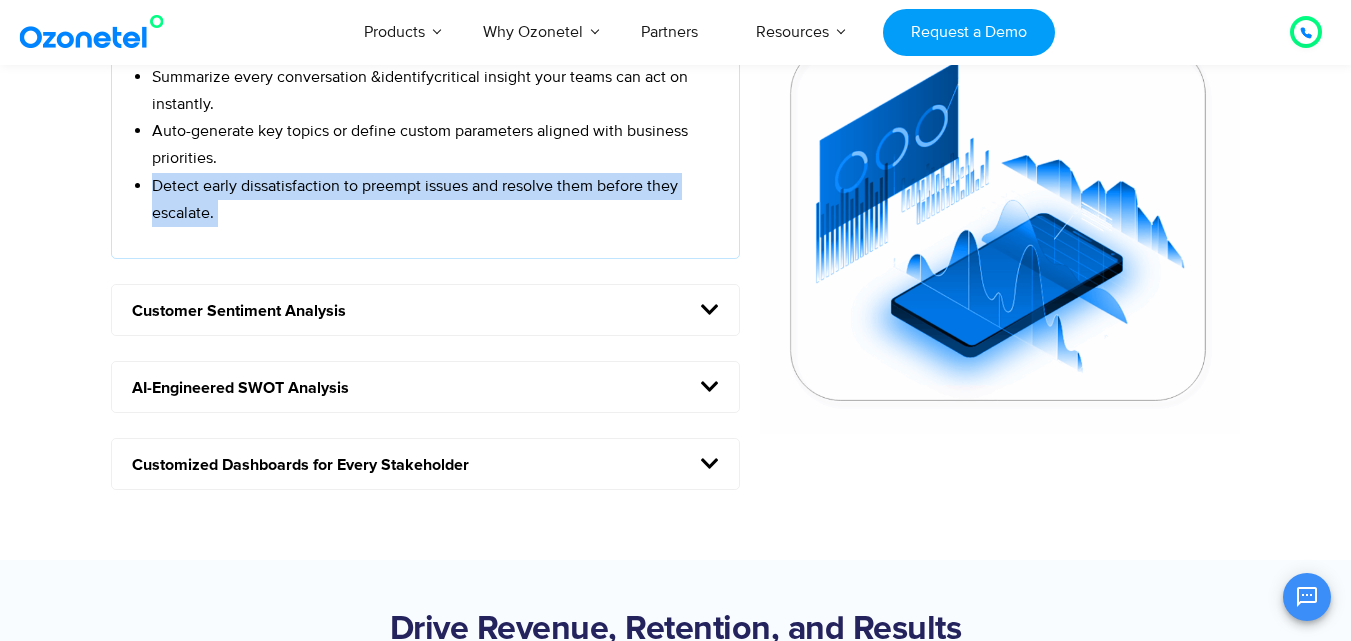 drag, startPoint x: 149, startPoint y: 183, endPoint x: 343, endPoint y: 216, distance: 196.78668 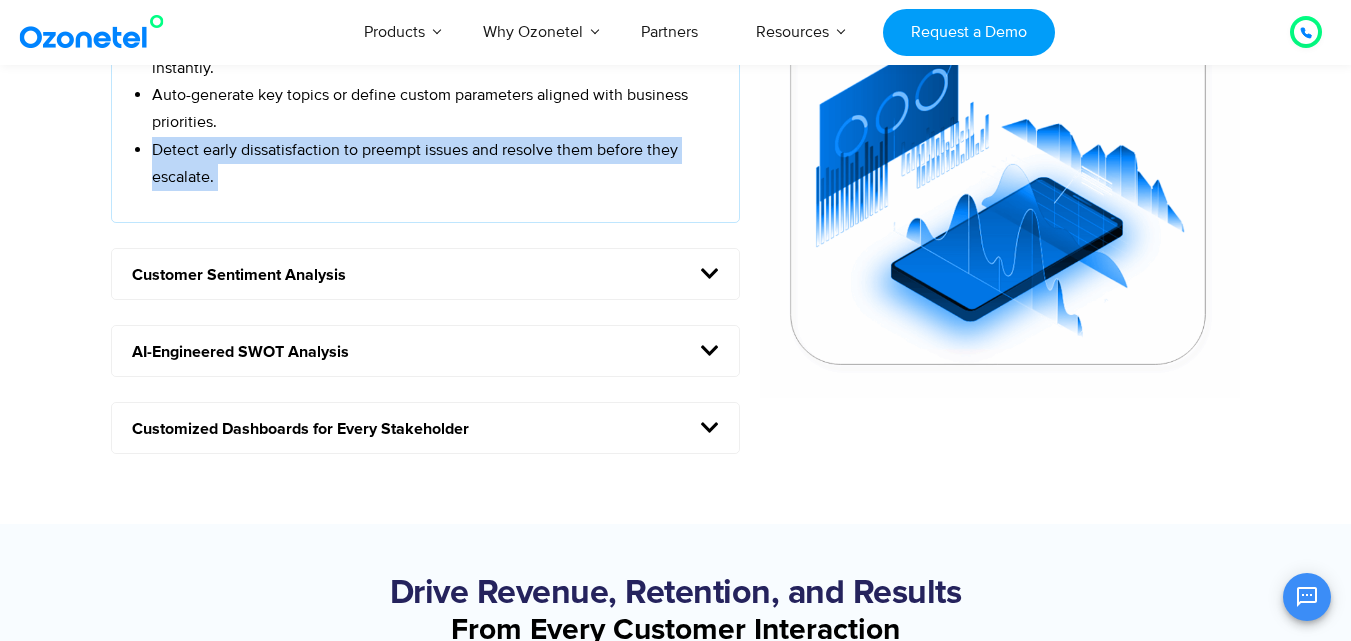scroll, scrollTop: 1880, scrollLeft: 0, axis: vertical 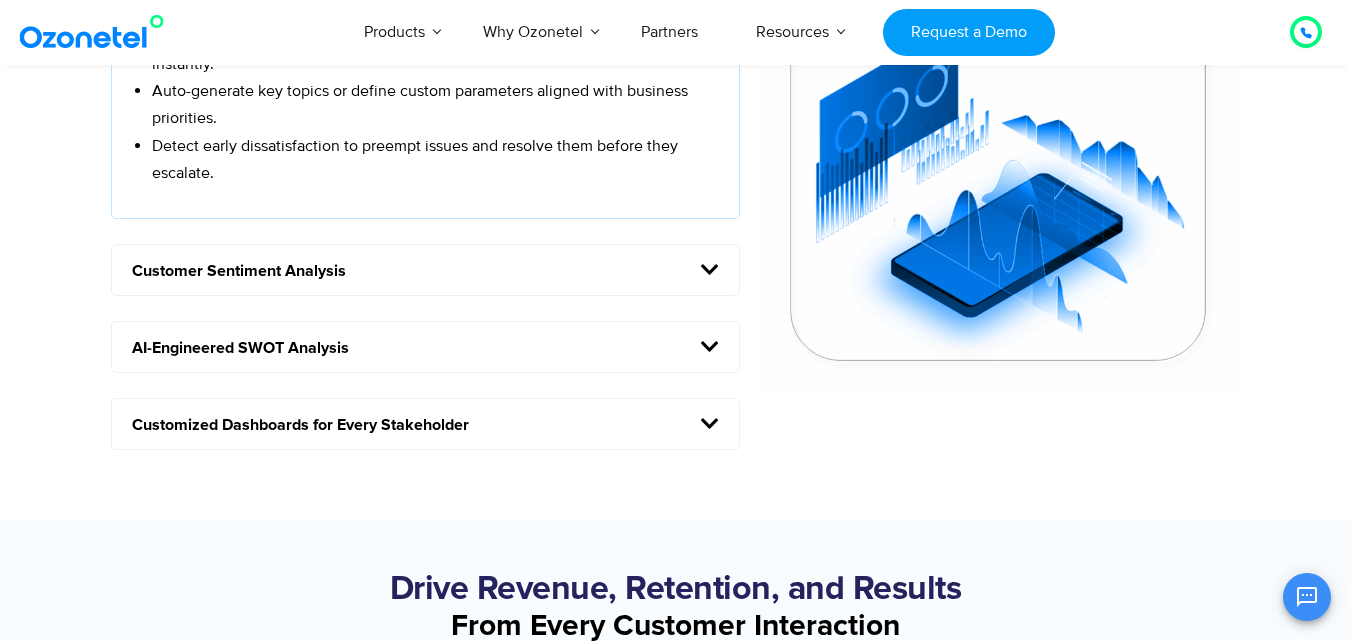 click on "Customer Sentiment Analysis" at bounding box center [426, 270] 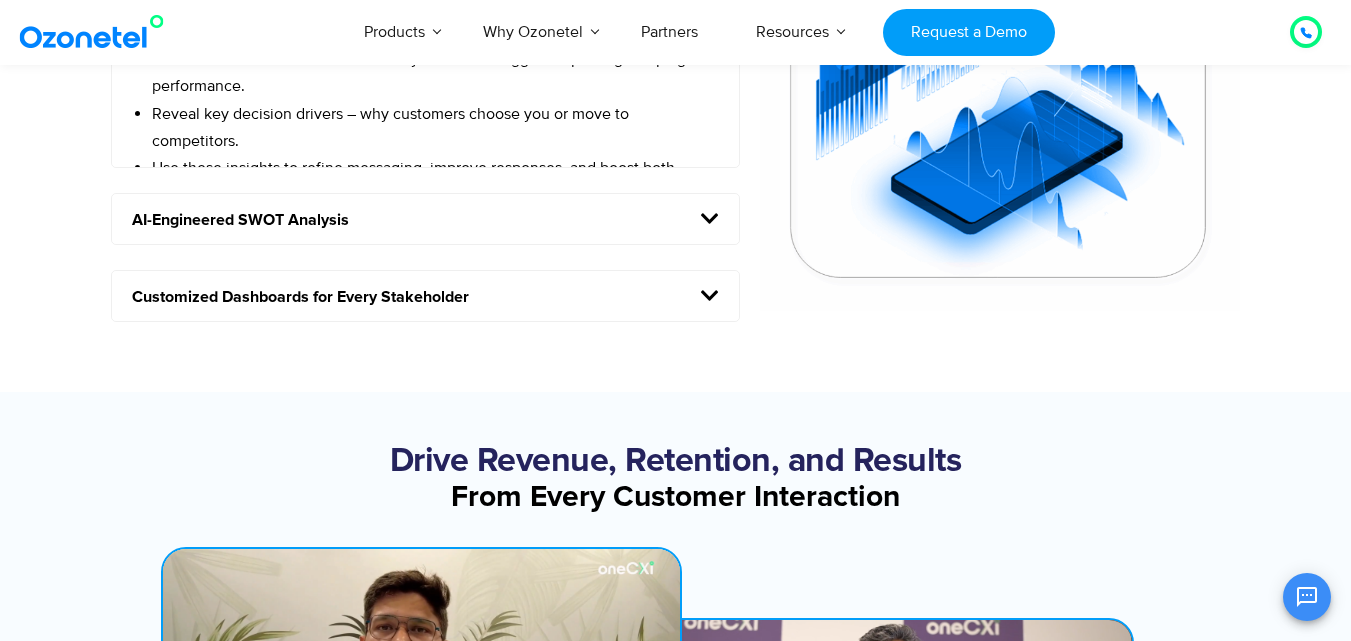 scroll, scrollTop: 1880, scrollLeft: 0, axis: vertical 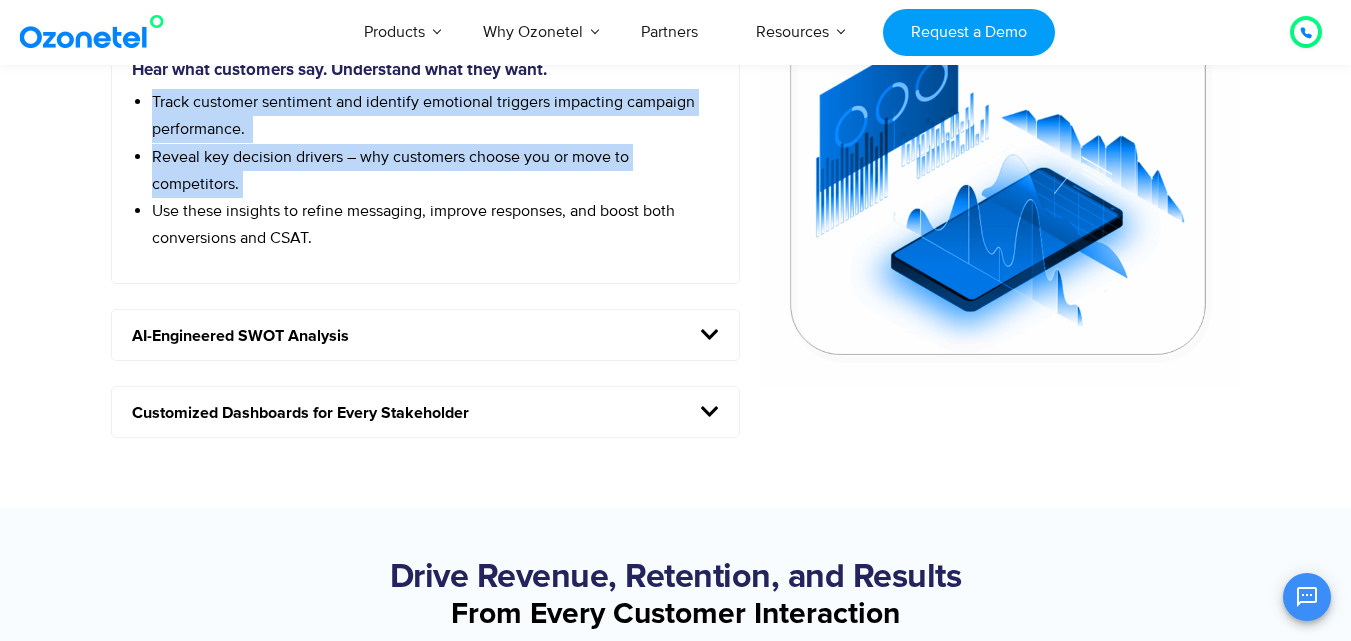 drag, startPoint x: 153, startPoint y: 99, endPoint x: 437, endPoint y: 179, distance: 295.05255 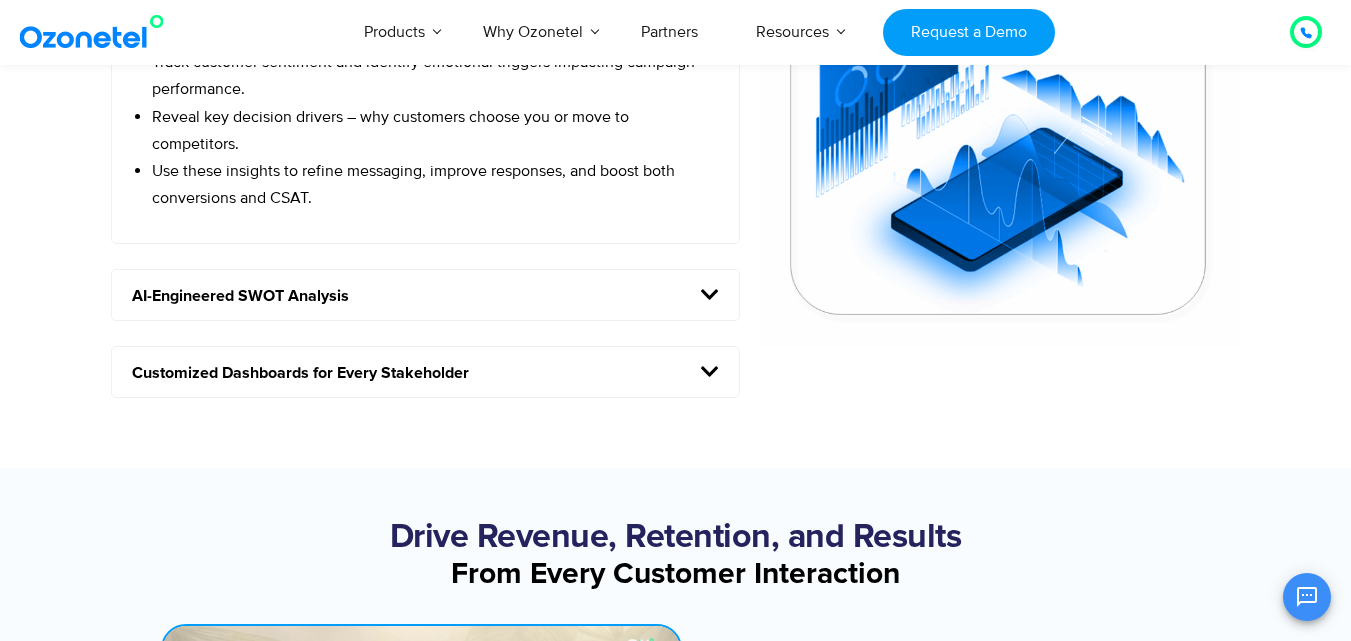 click on "AI-Engineered SWOT Analysis" at bounding box center (426, 295) 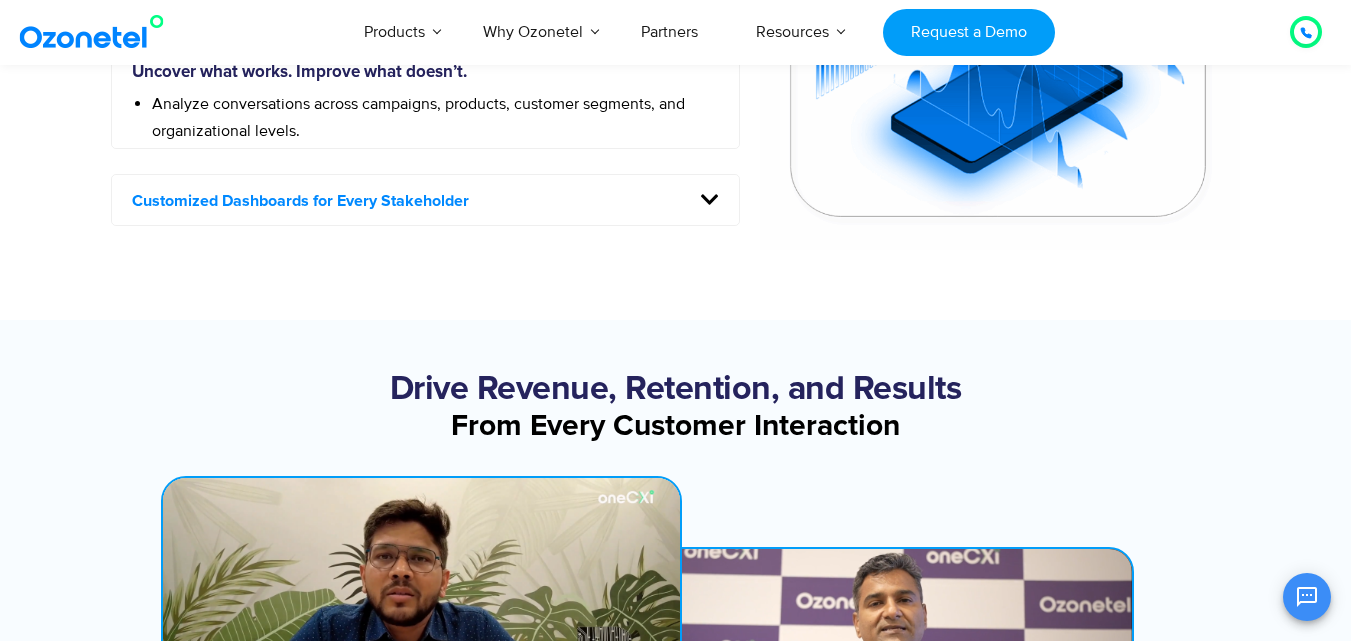 scroll, scrollTop: 1920, scrollLeft: 0, axis: vertical 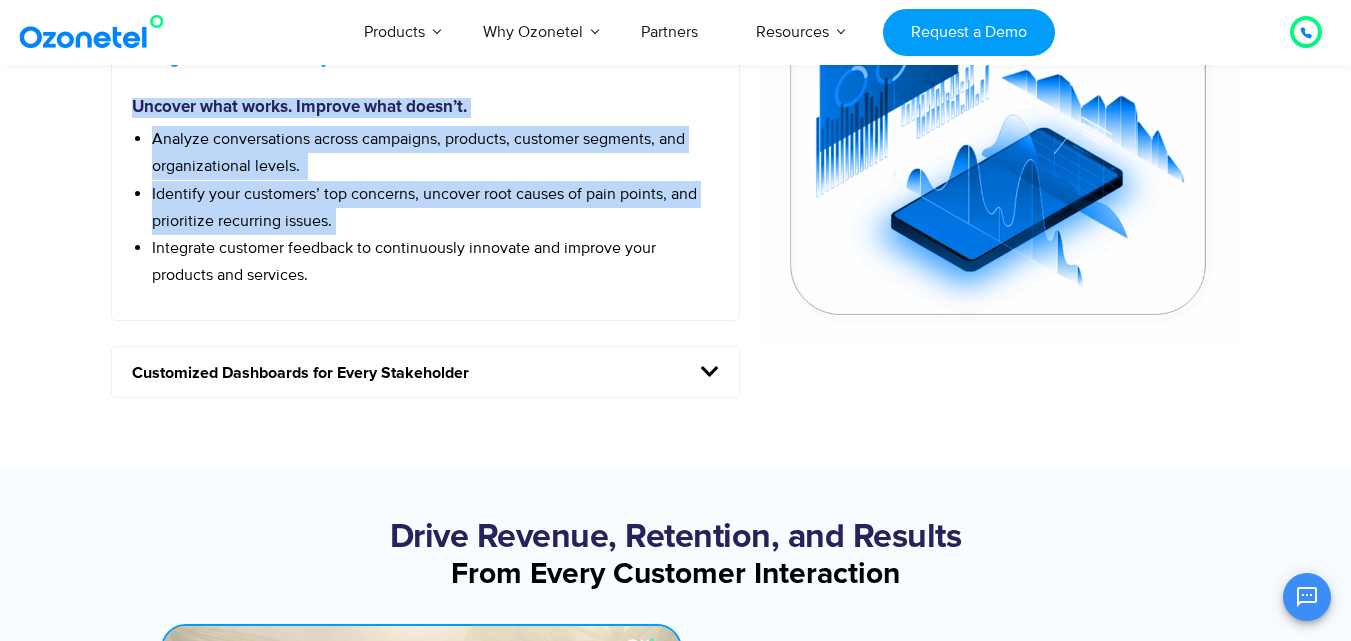 drag, startPoint x: 133, startPoint y: 104, endPoint x: 432, endPoint y: 226, distance: 322.9319 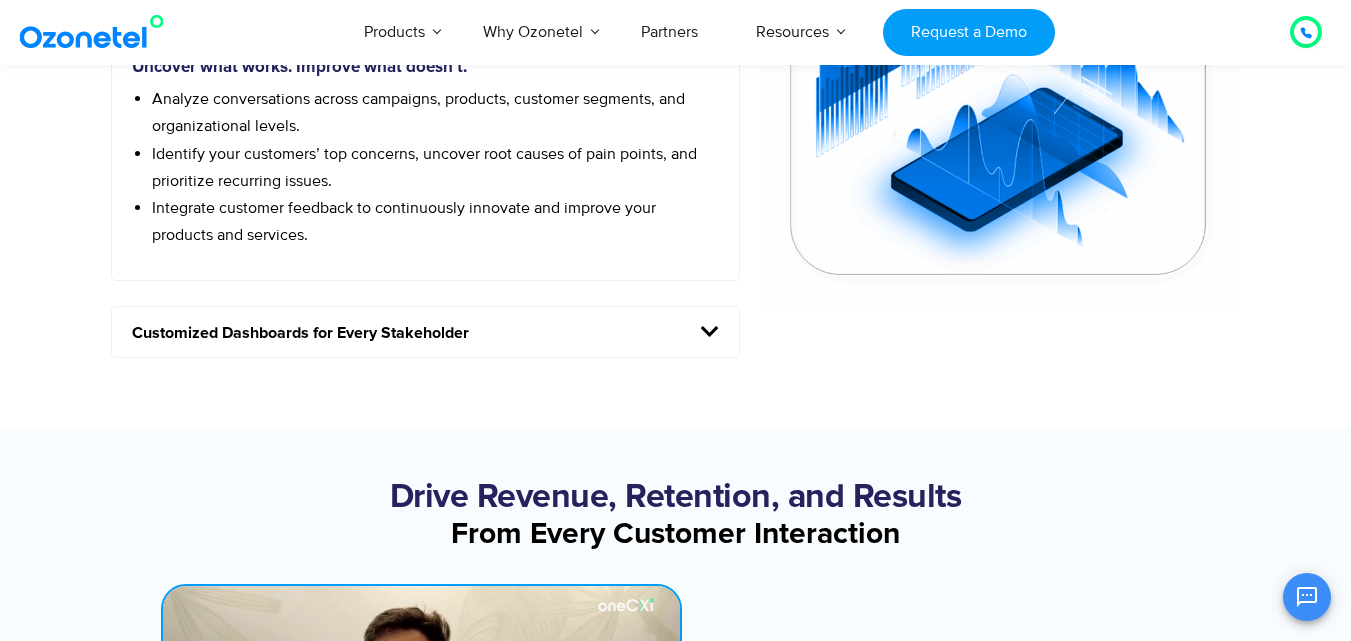 click on "Customized Dashboards for Every Stakeholder" at bounding box center (426, 332) 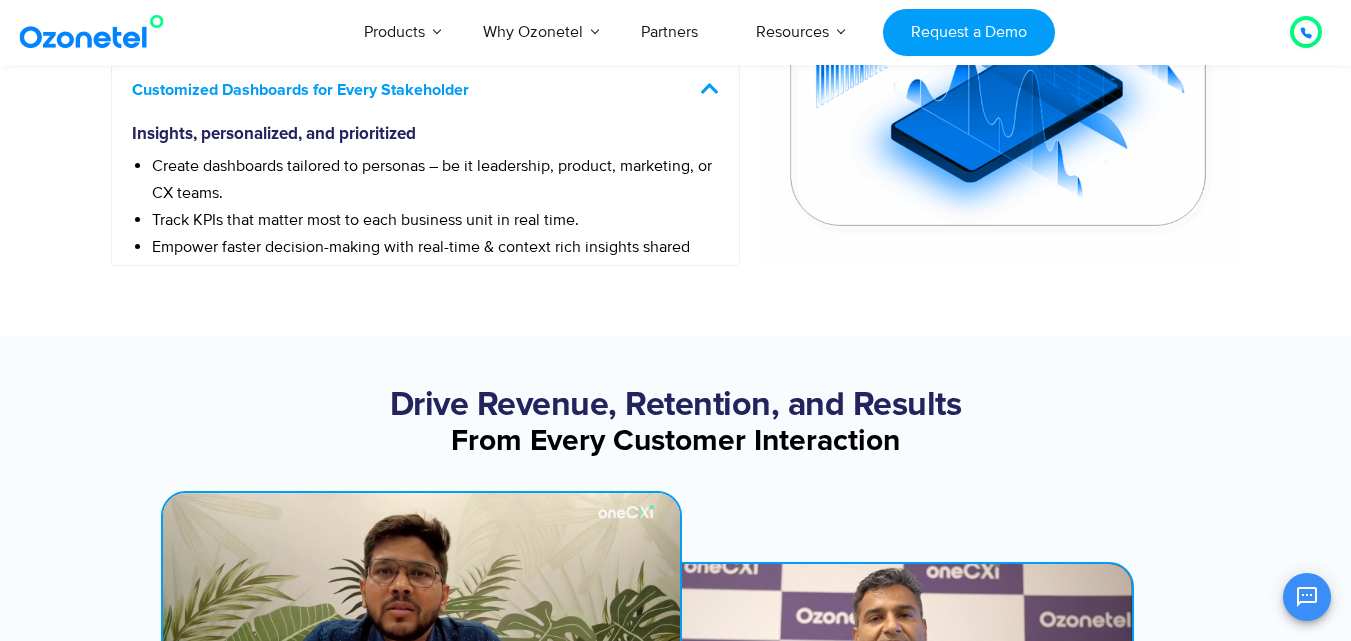 scroll, scrollTop: 1960, scrollLeft: 0, axis: vertical 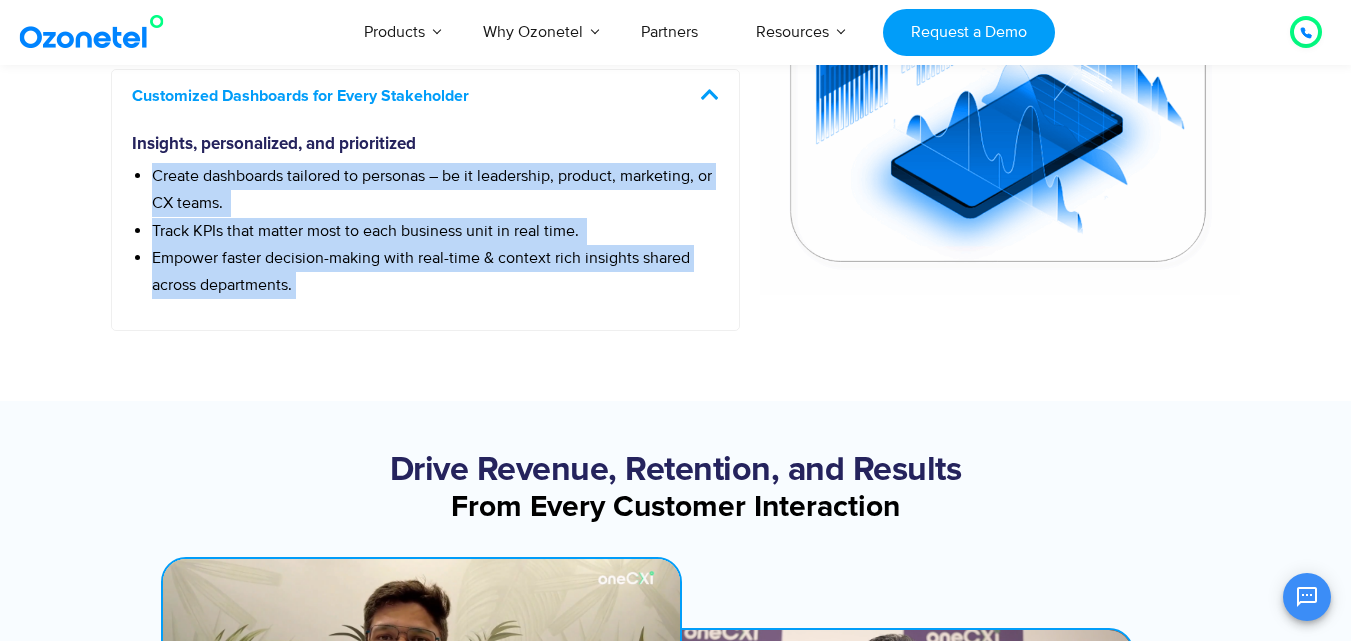 drag, startPoint x: 148, startPoint y: 174, endPoint x: 572, endPoint y: 278, distance: 436.56845 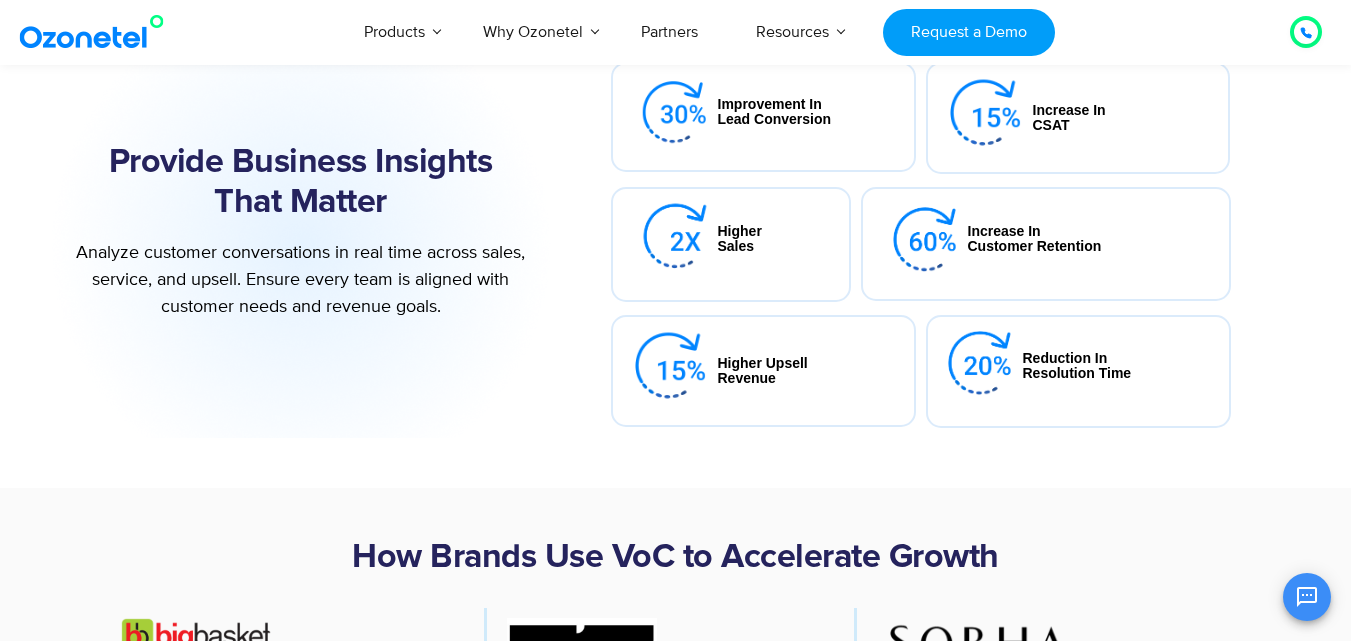 scroll, scrollTop: 440, scrollLeft: 0, axis: vertical 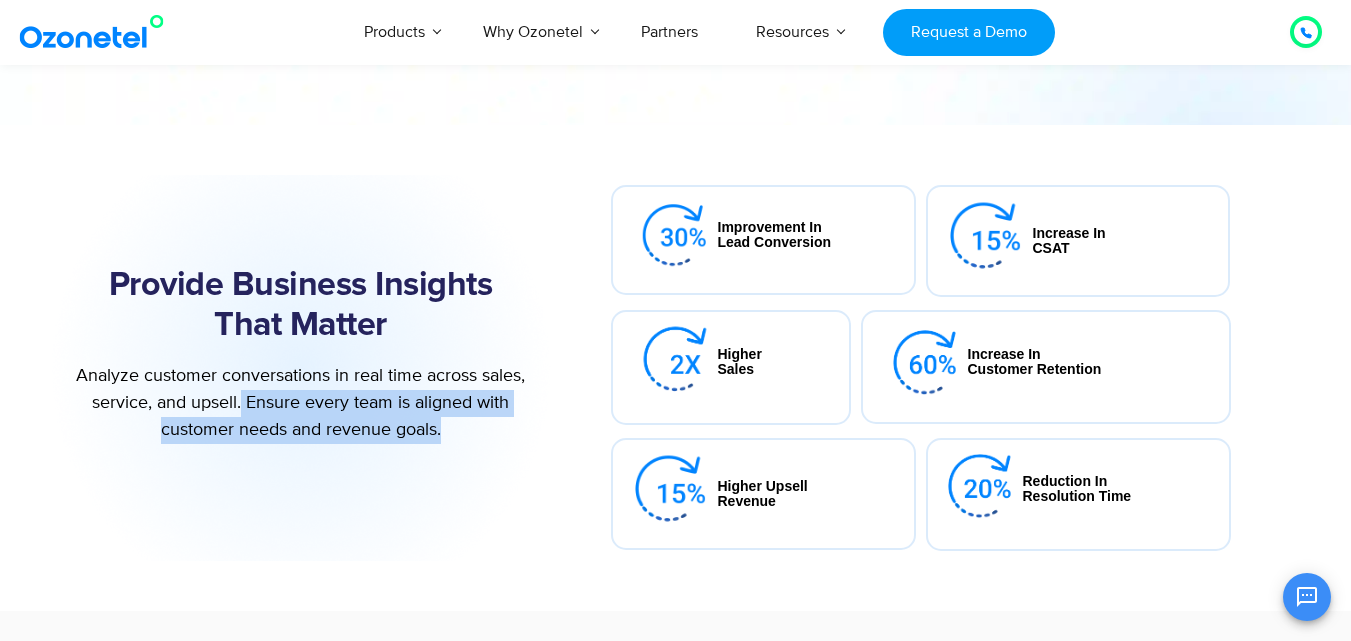 drag, startPoint x: 243, startPoint y: 401, endPoint x: 474, endPoint y: 421, distance: 231.86418 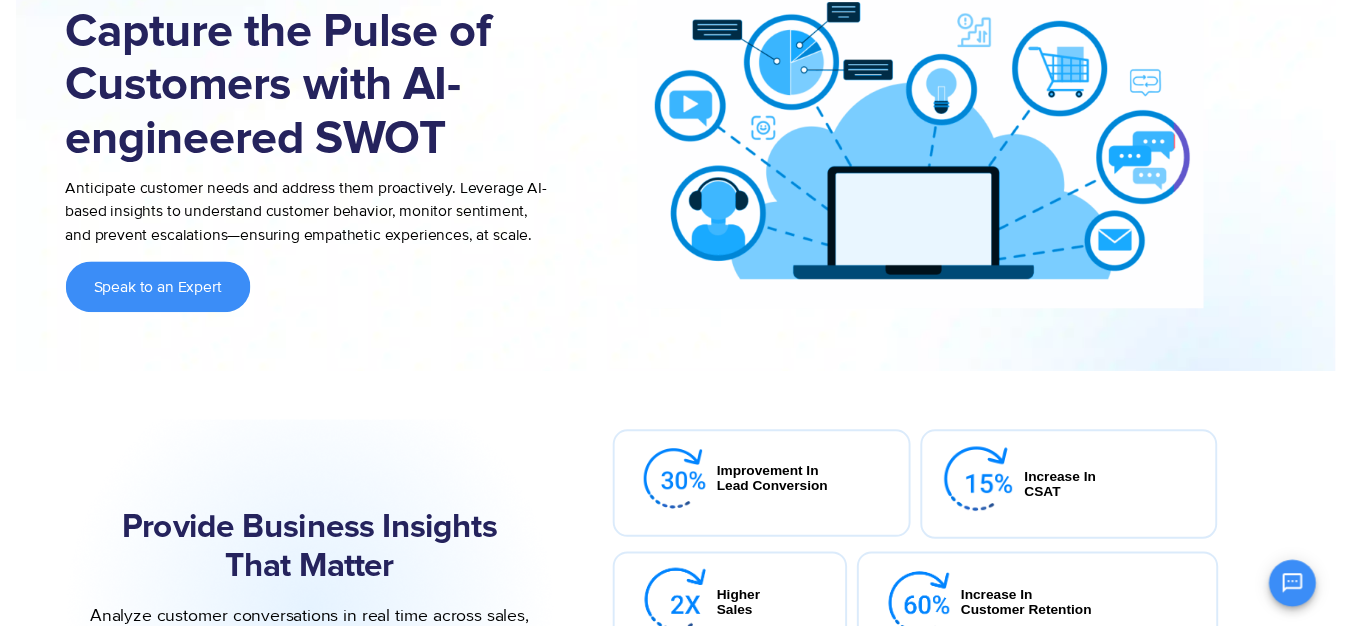scroll, scrollTop: 80, scrollLeft: 0, axis: vertical 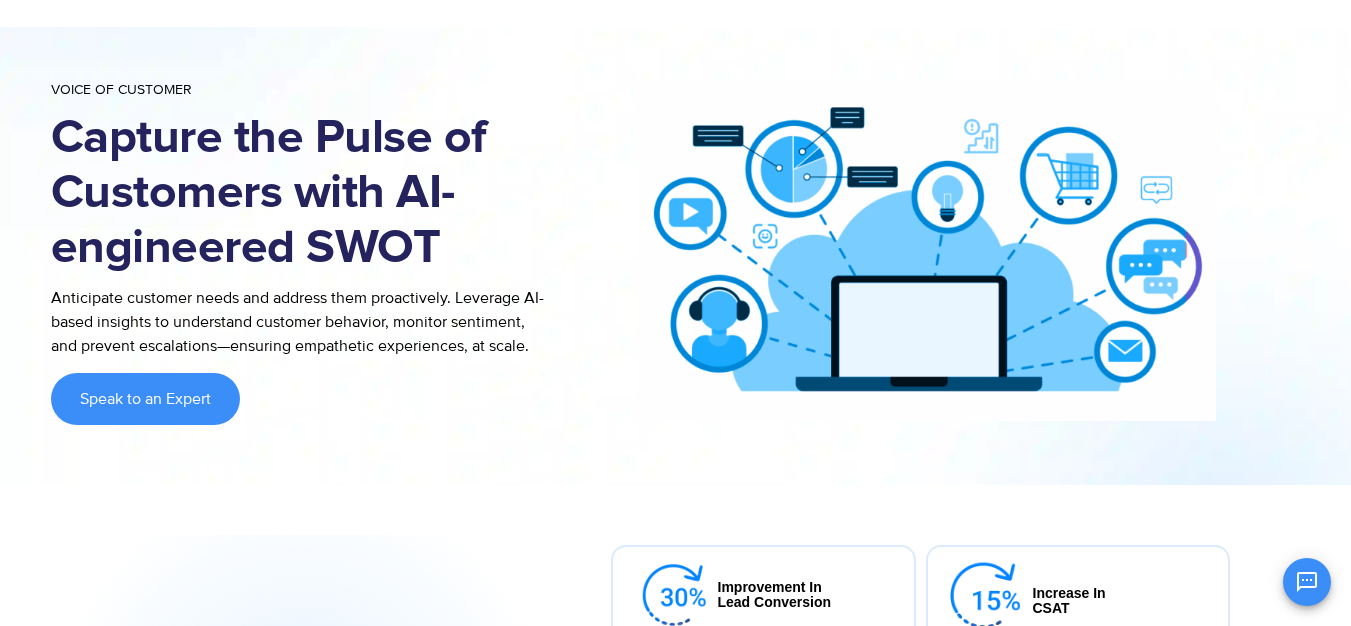 click on "Anticipate customer needs and address them proactively. Leverage AI-based insights to understand customer behavior, monitor sentiment, and prevent escalations—ensuring empathetic experiences, at scale." at bounding box center [301, 322] 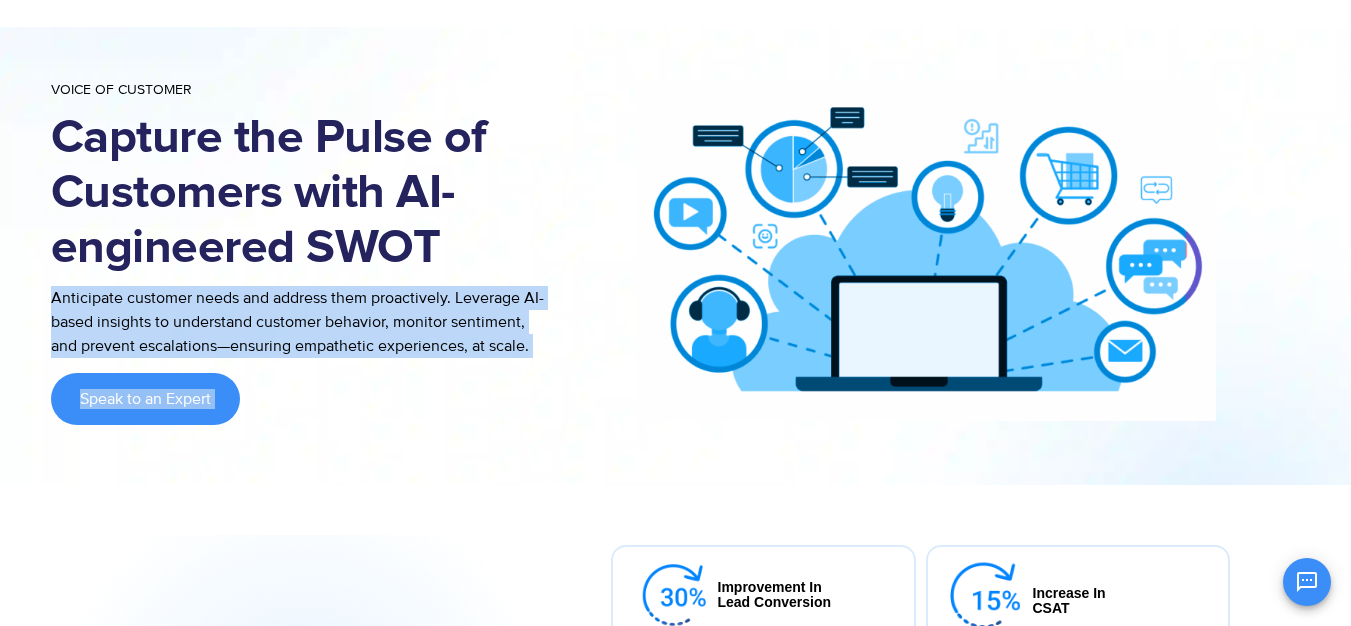 drag, startPoint x: 50, startPoint y: 296, endPoint x: 627, endPoint y: 352, distance: 579.7111 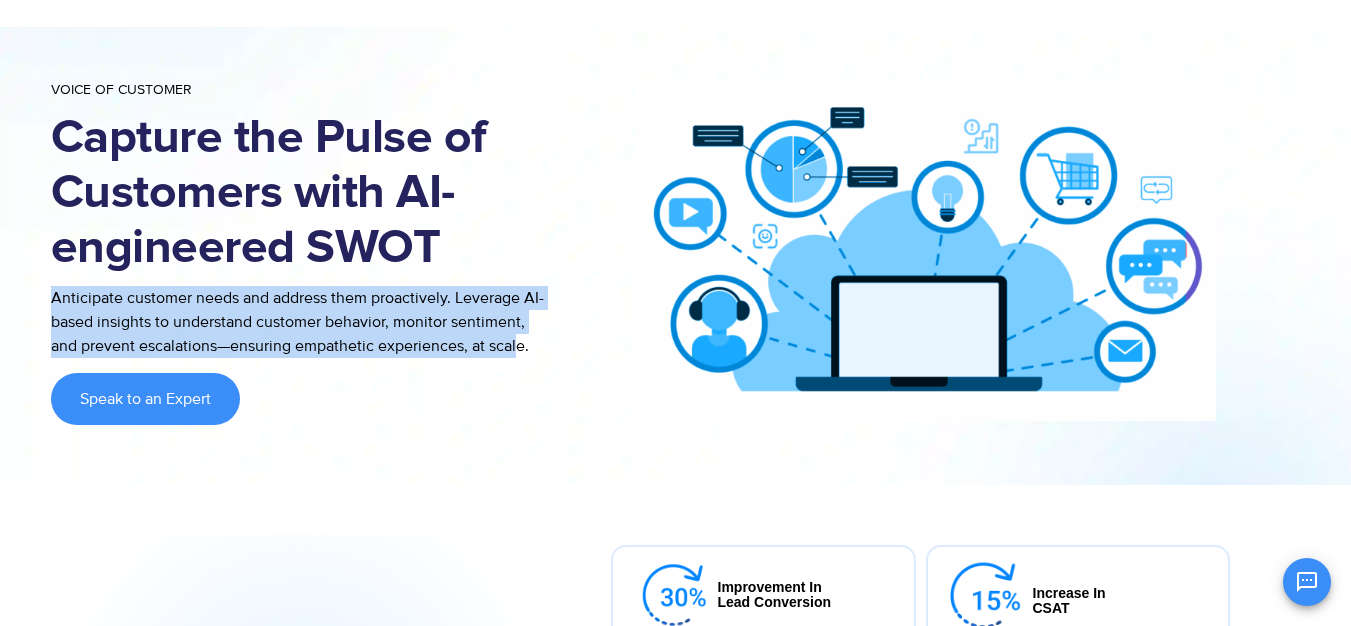 drag, startPoint x: 48, startPoint y: 297, endPoint x: 520, endPoint y: 337, distance: 473.6919 